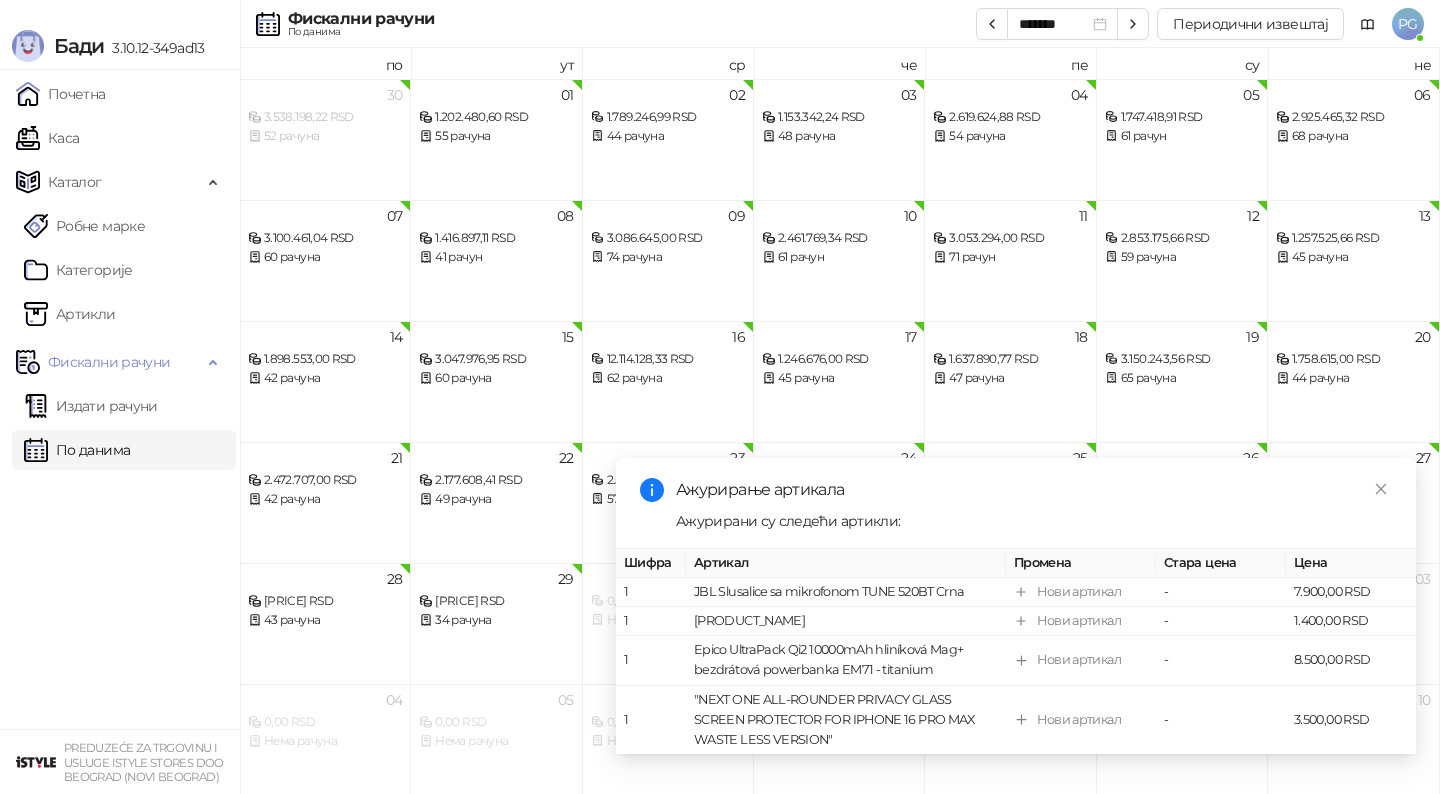 scroll, scrollTop: 0, scrollLeft: 0, axis: both 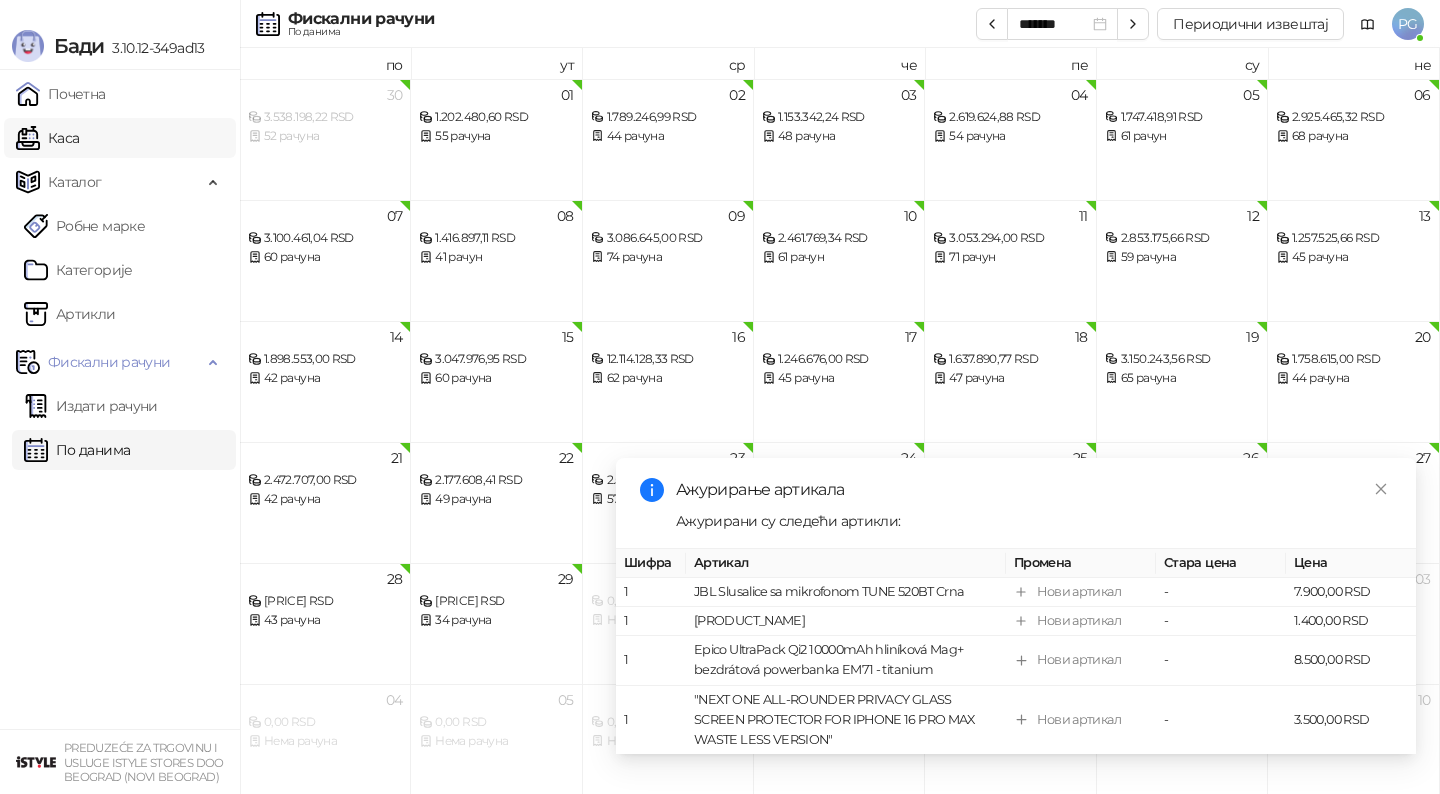 click on "Каса" at bounding box center (47, 138) 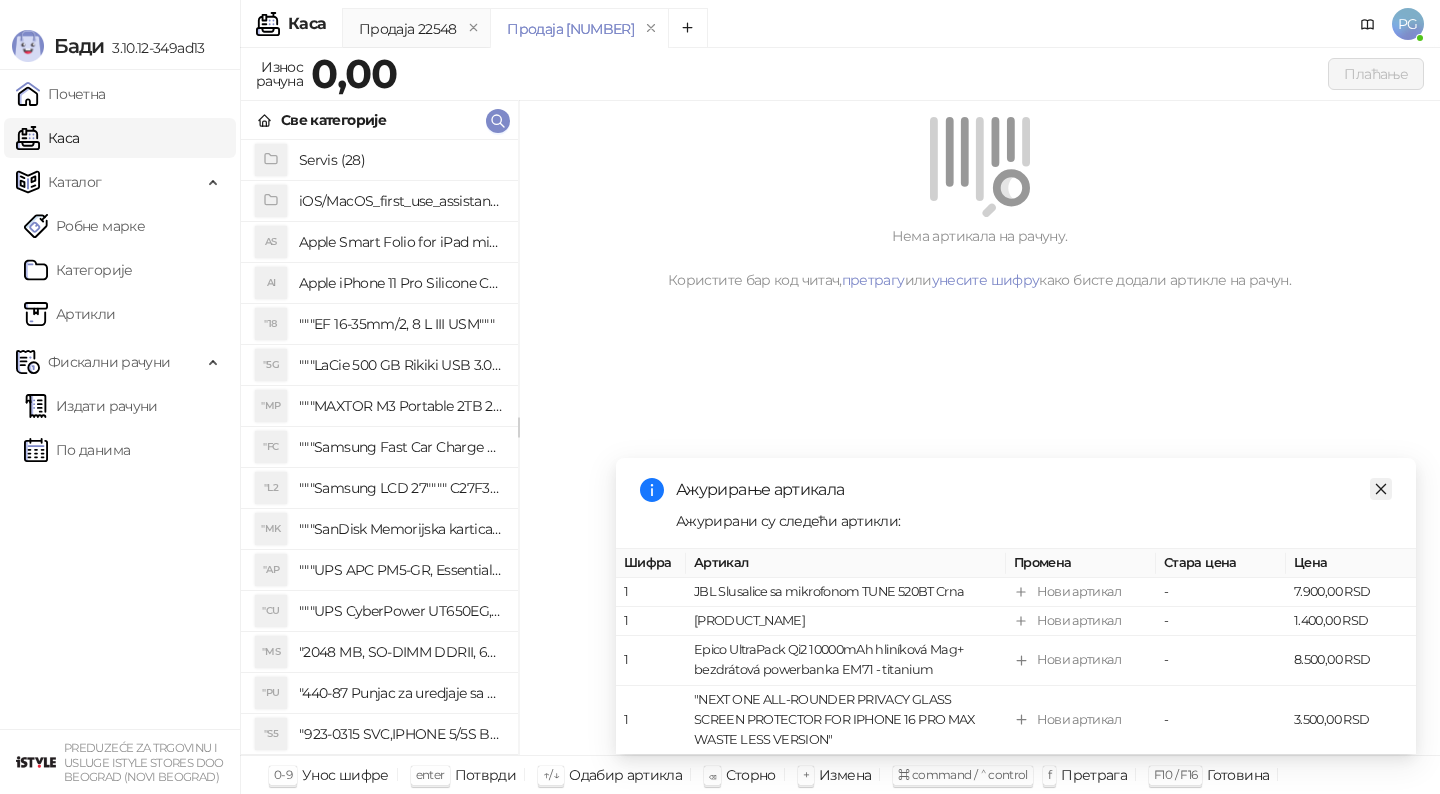 click 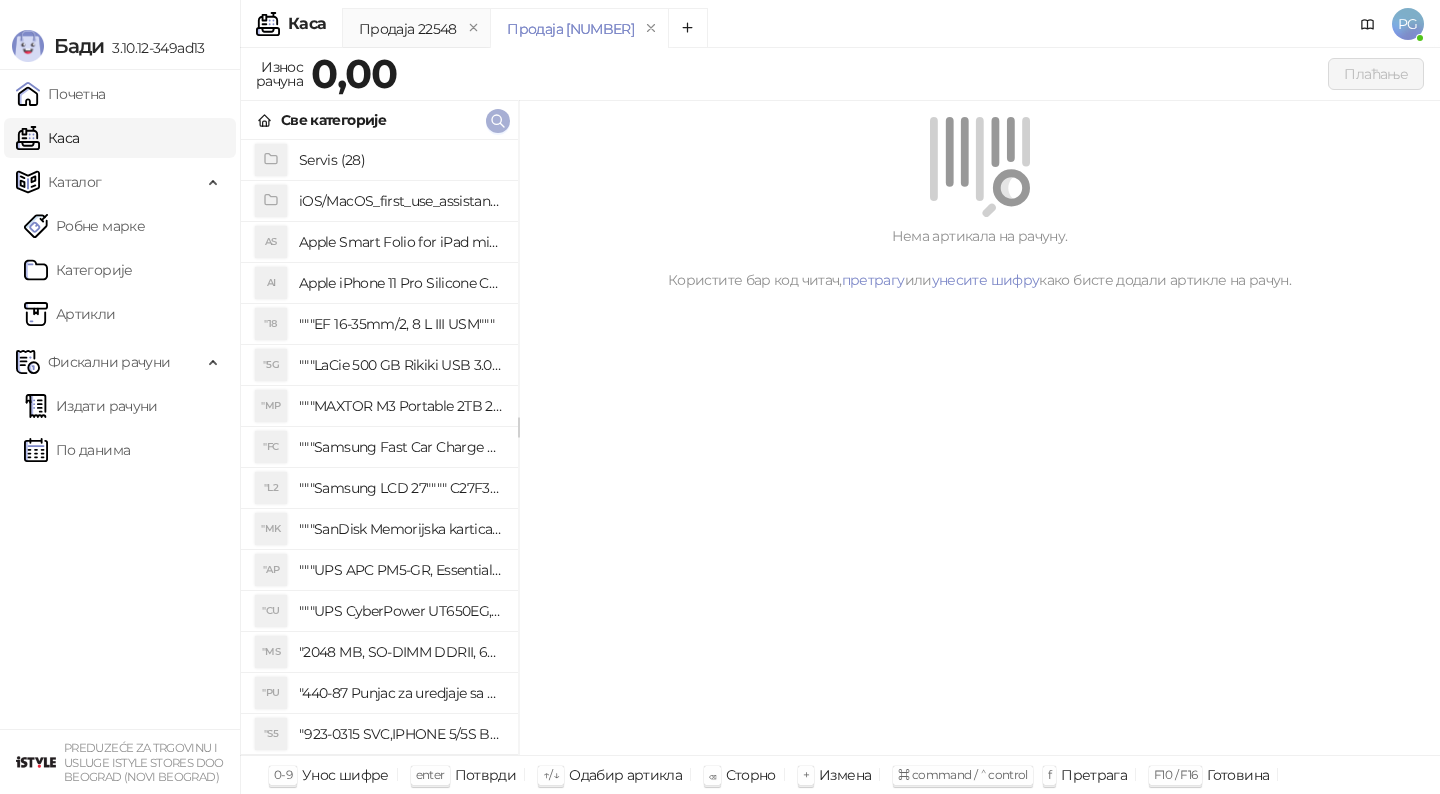 click 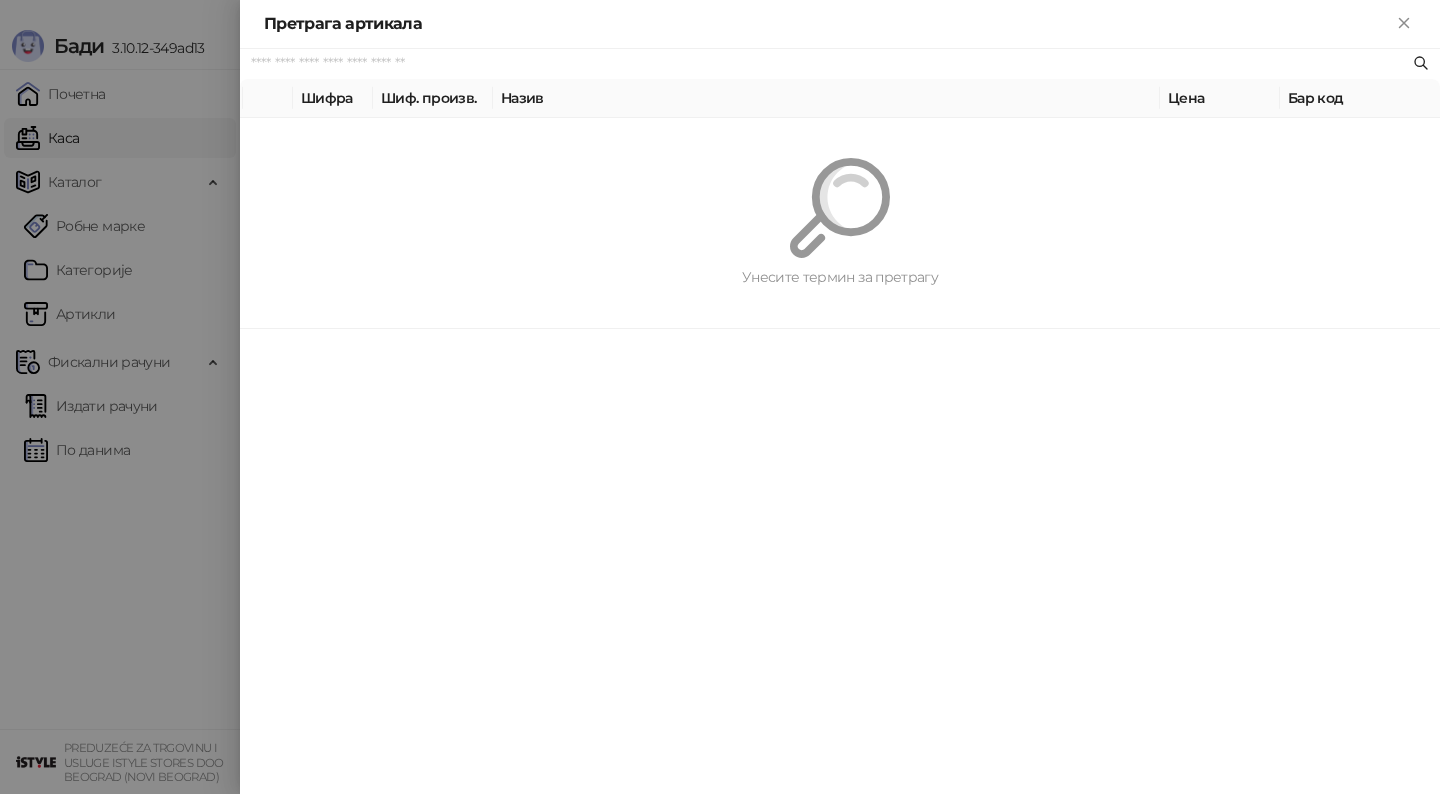 paste on "*********" 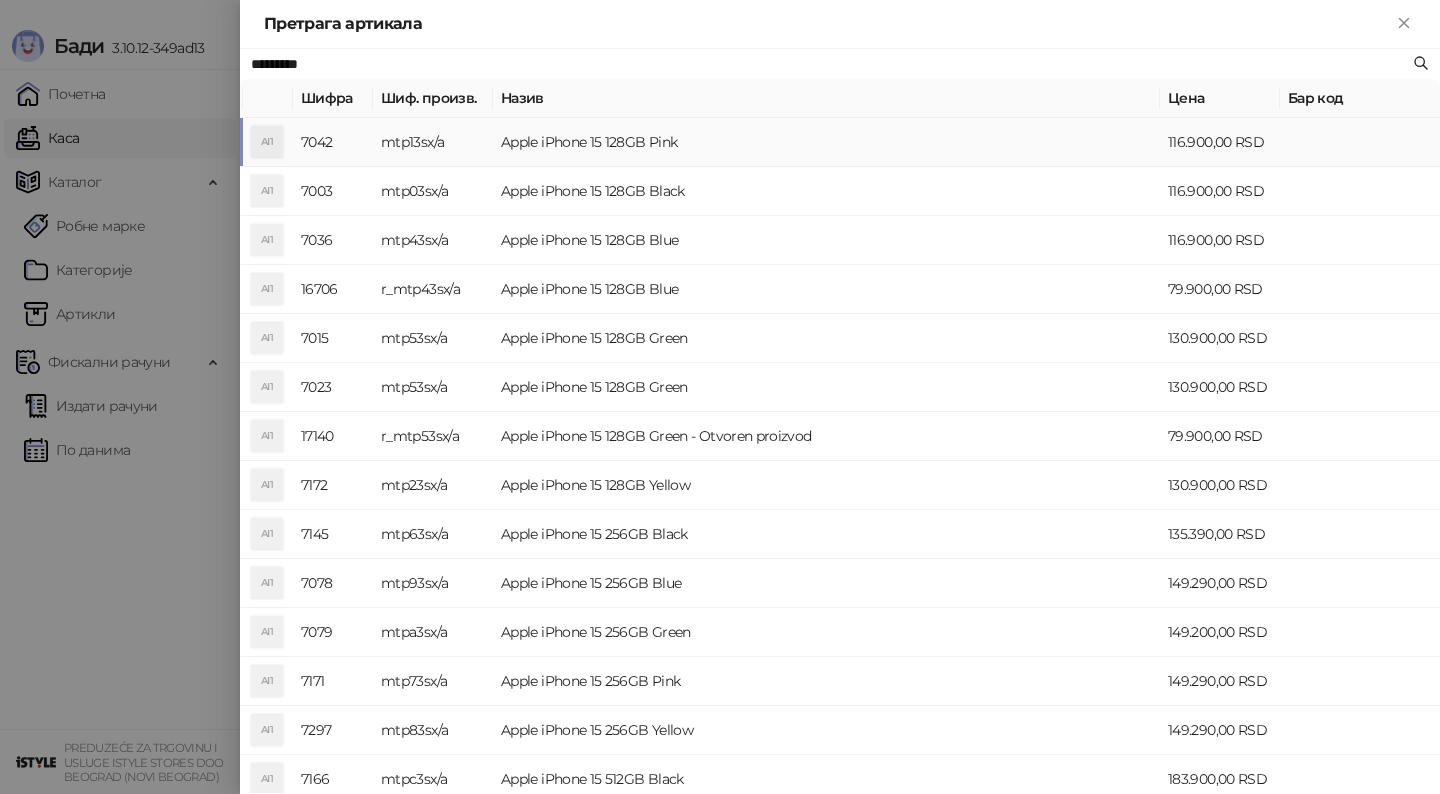 type on "*********" 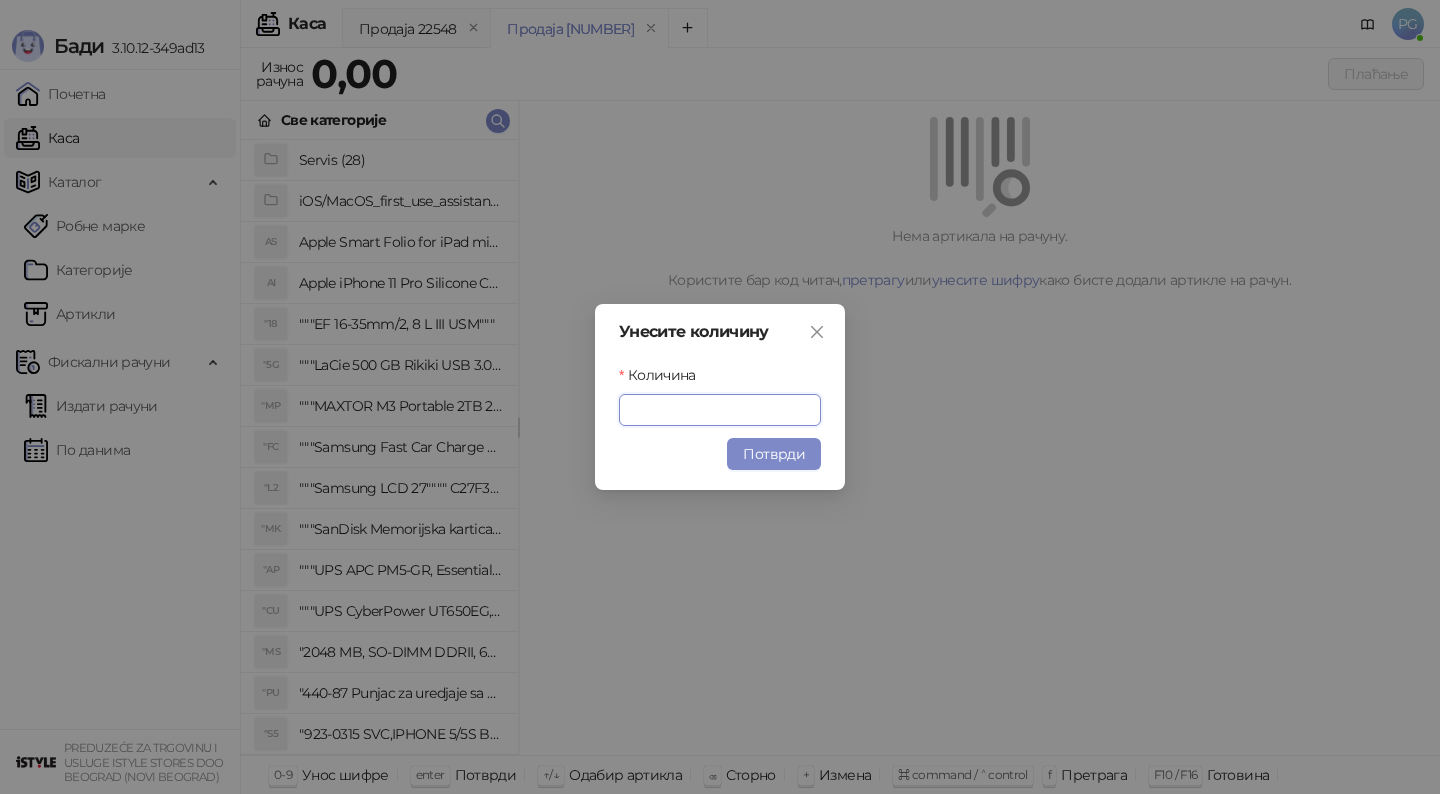 type on "*" 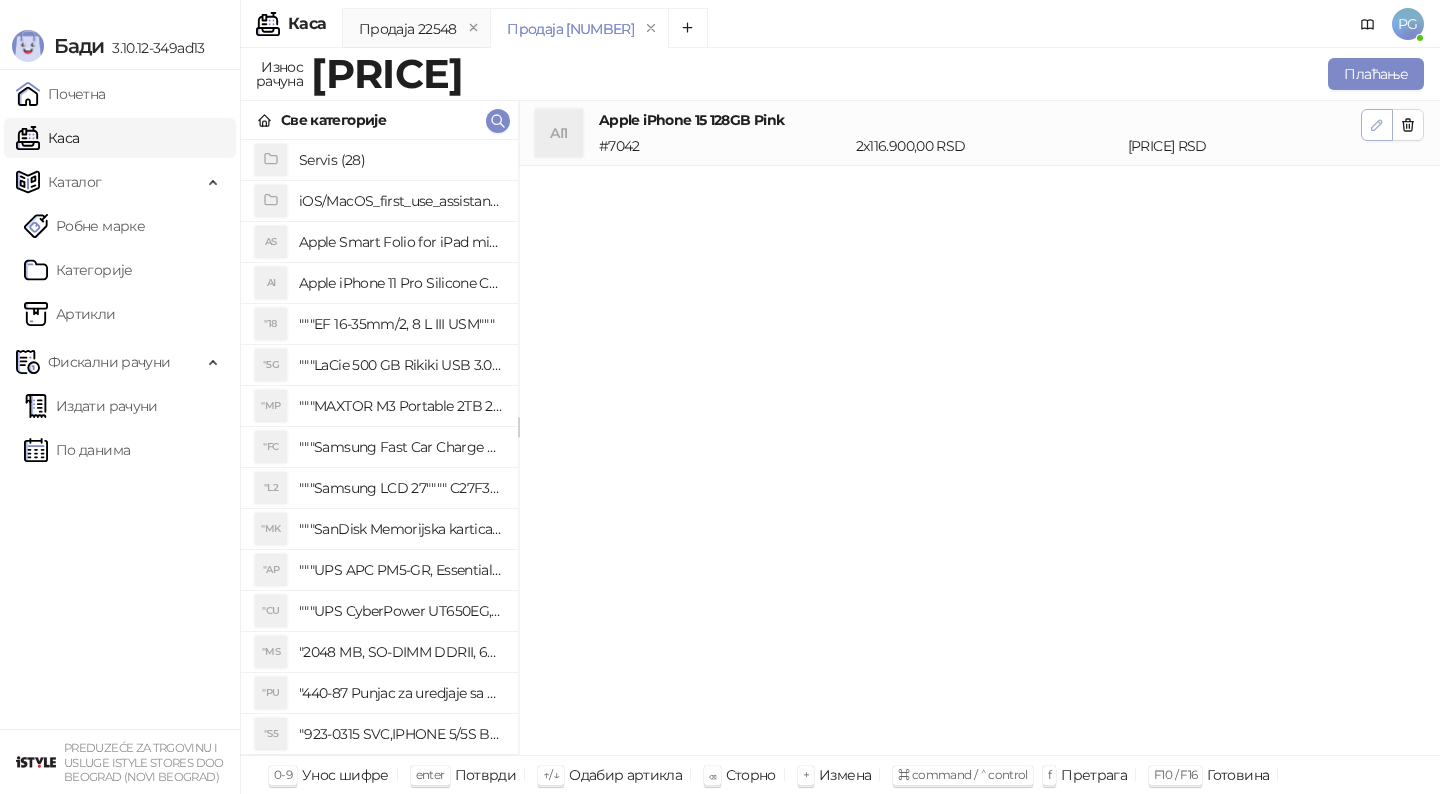 click 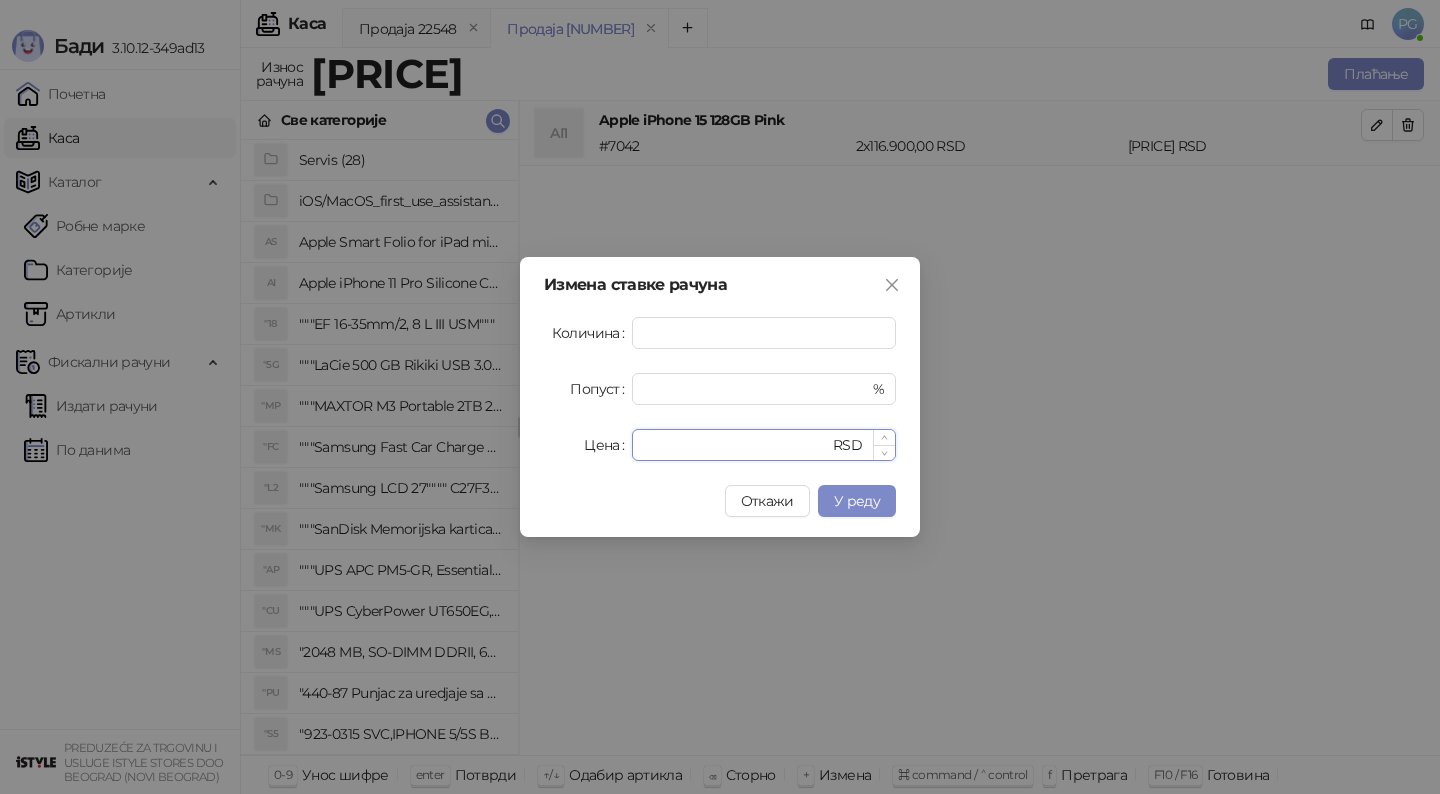 click on "******" at bounding box center (736, 445) 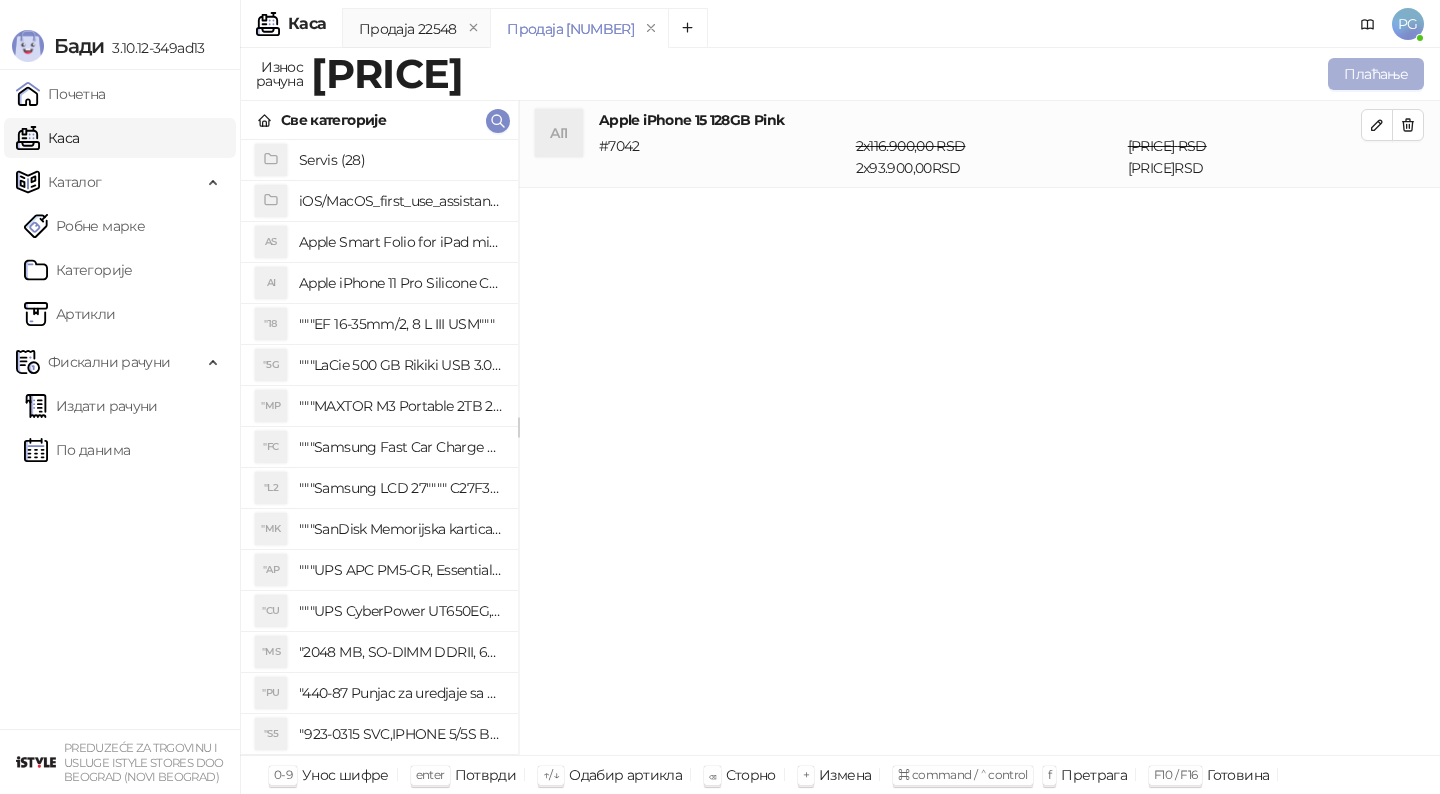 click on "Плаћање" at bounding box center (1376, 74) 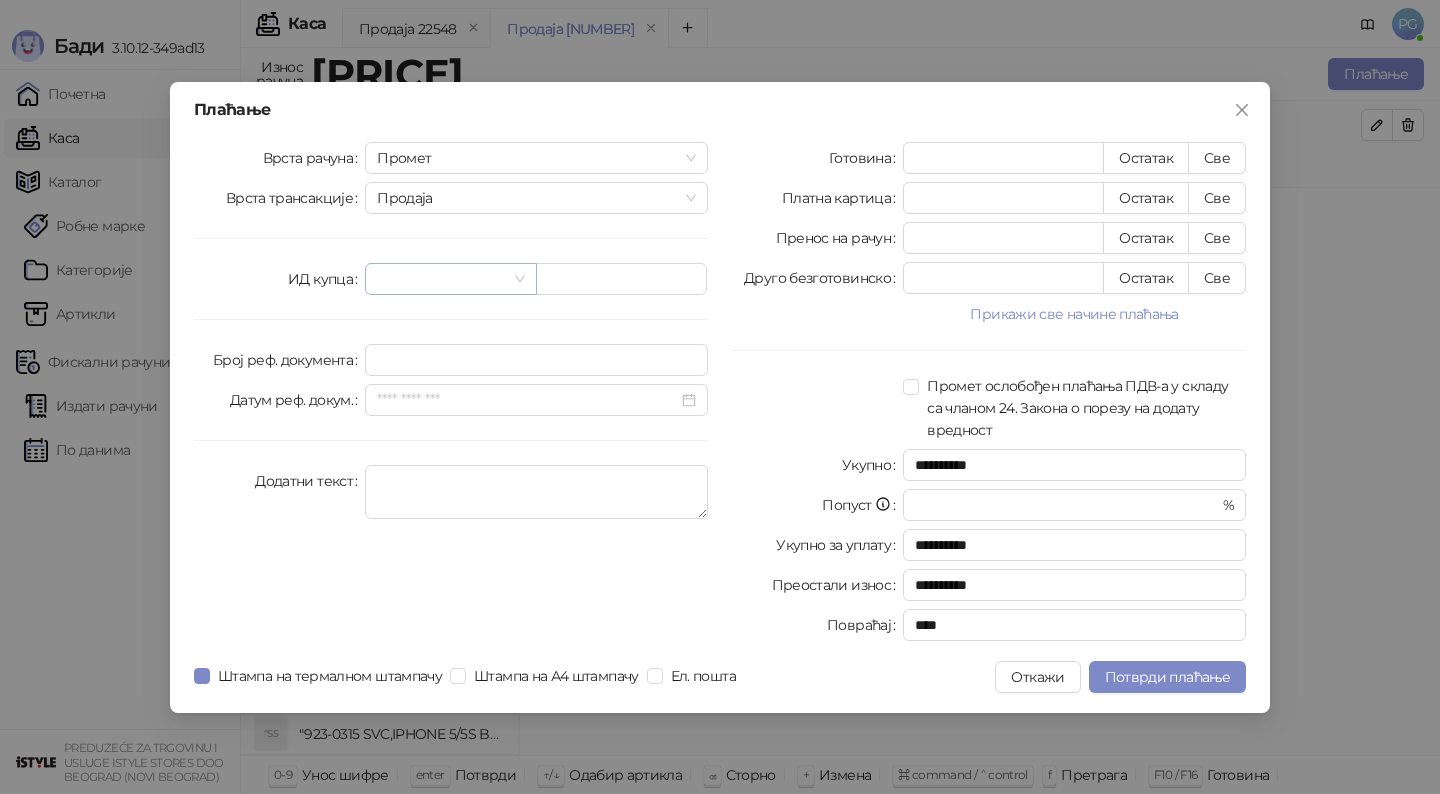 click at bounding box center [441, 279] 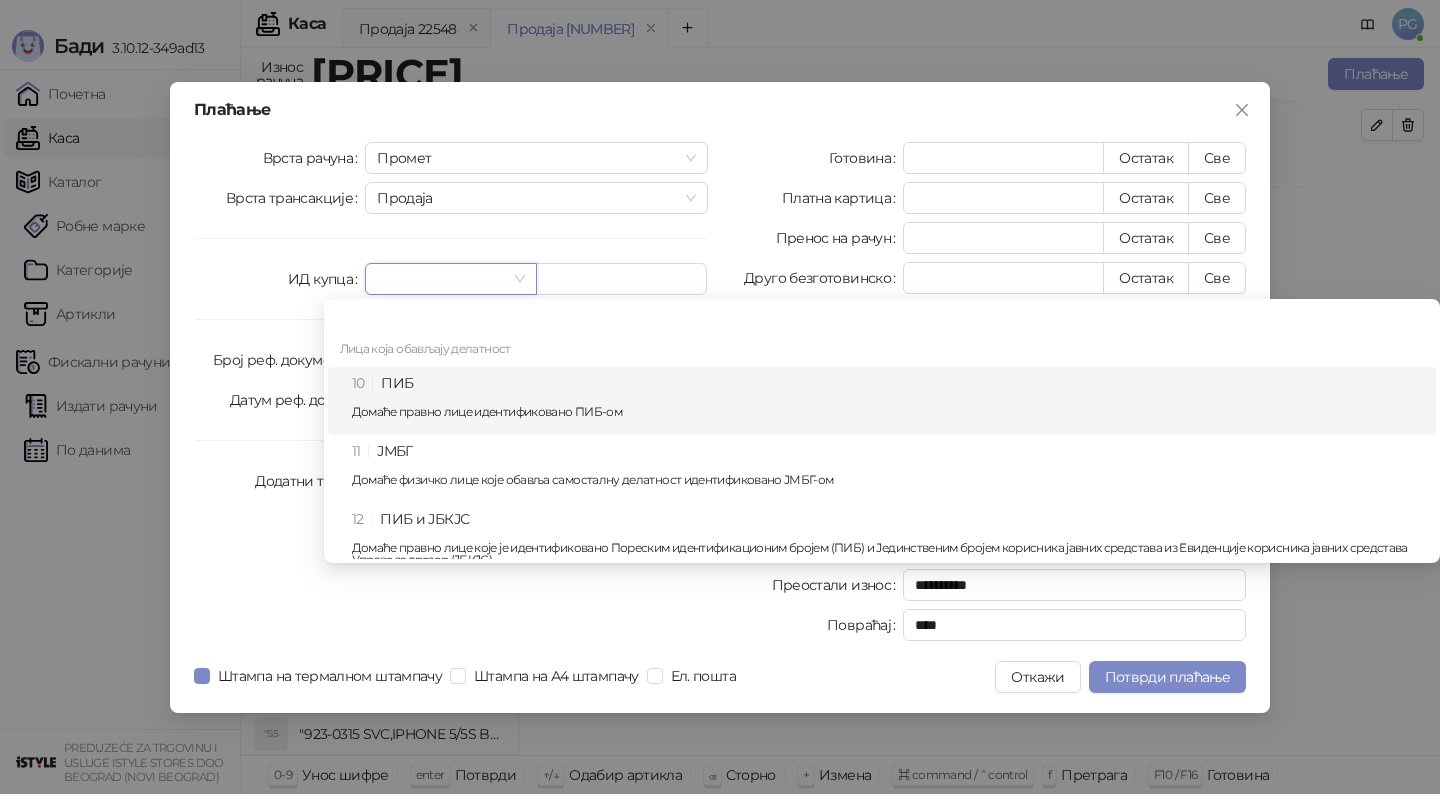 click on "10 ПИБ Домаће правно лице идентификовано ПИБ-ом" at bounding box center (888, 401) 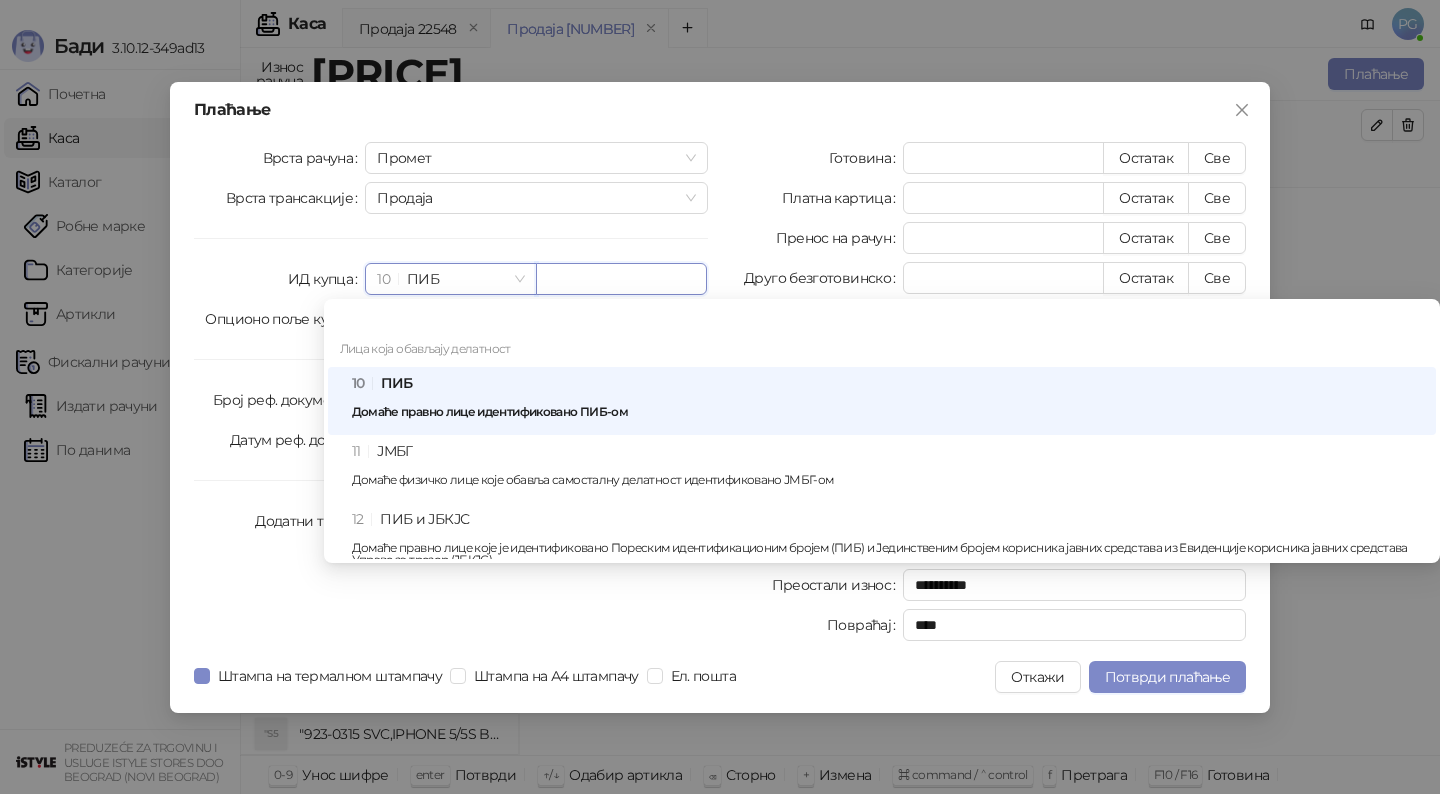 paste on "*********" 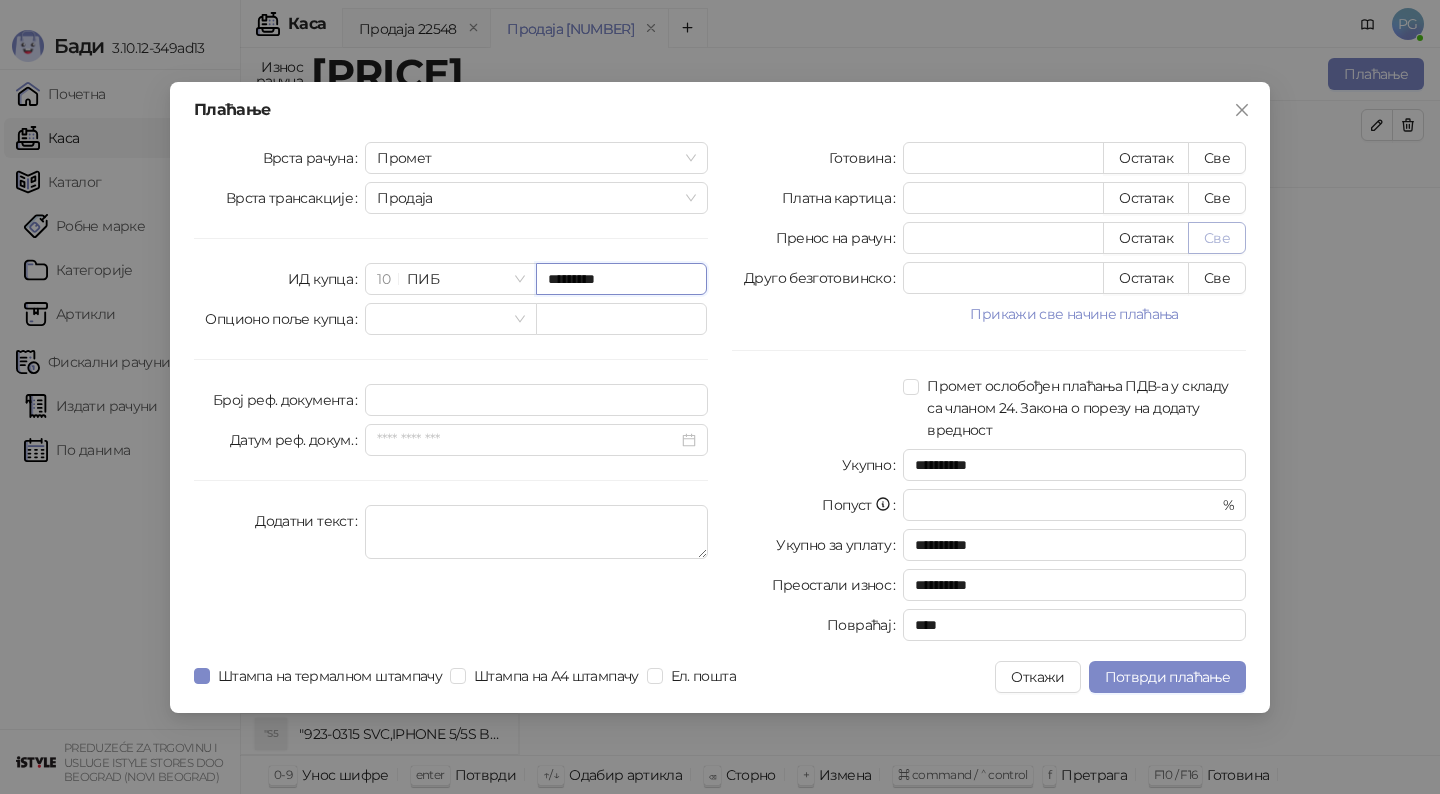 type on "*********" 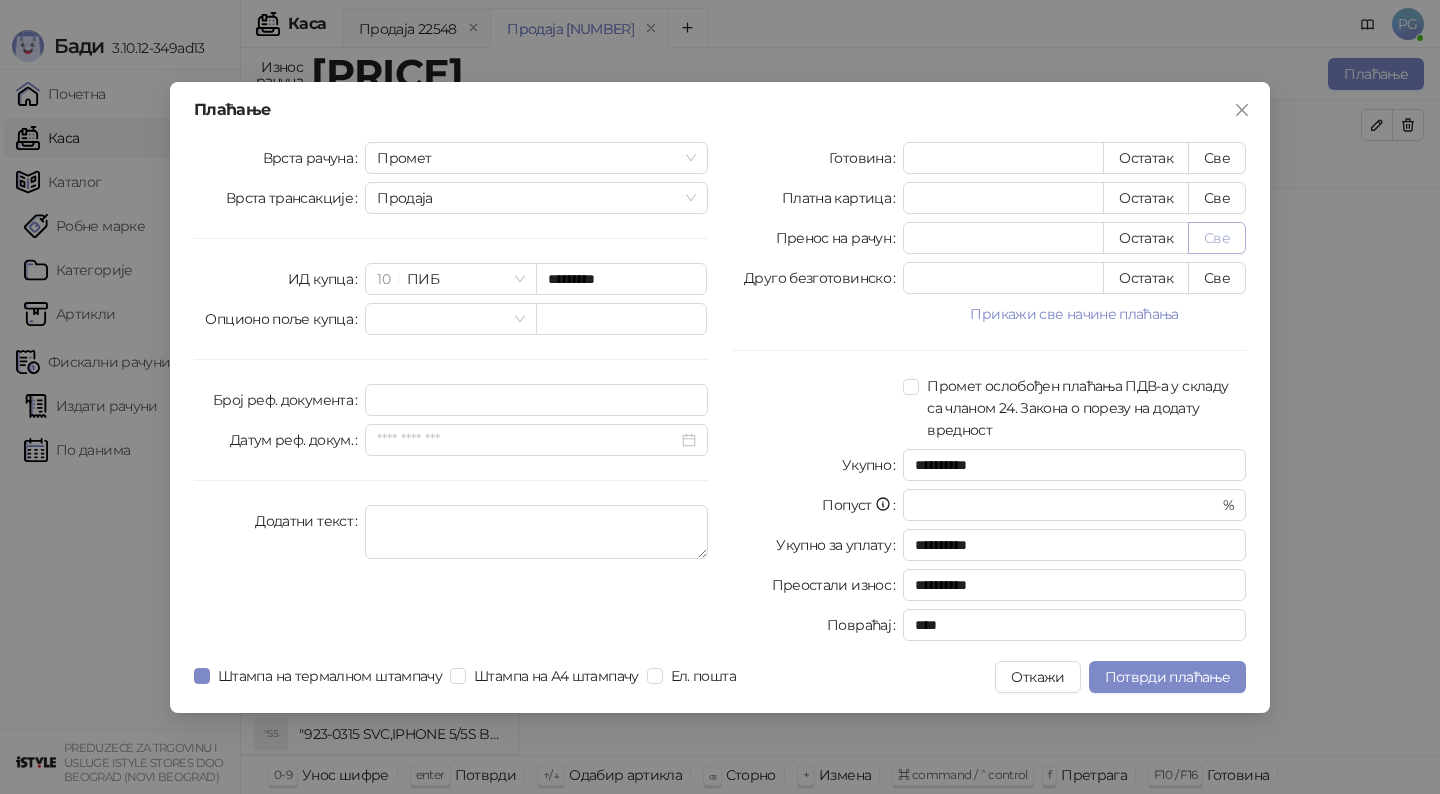 click on "Све" at bounding box center [1217, 238] 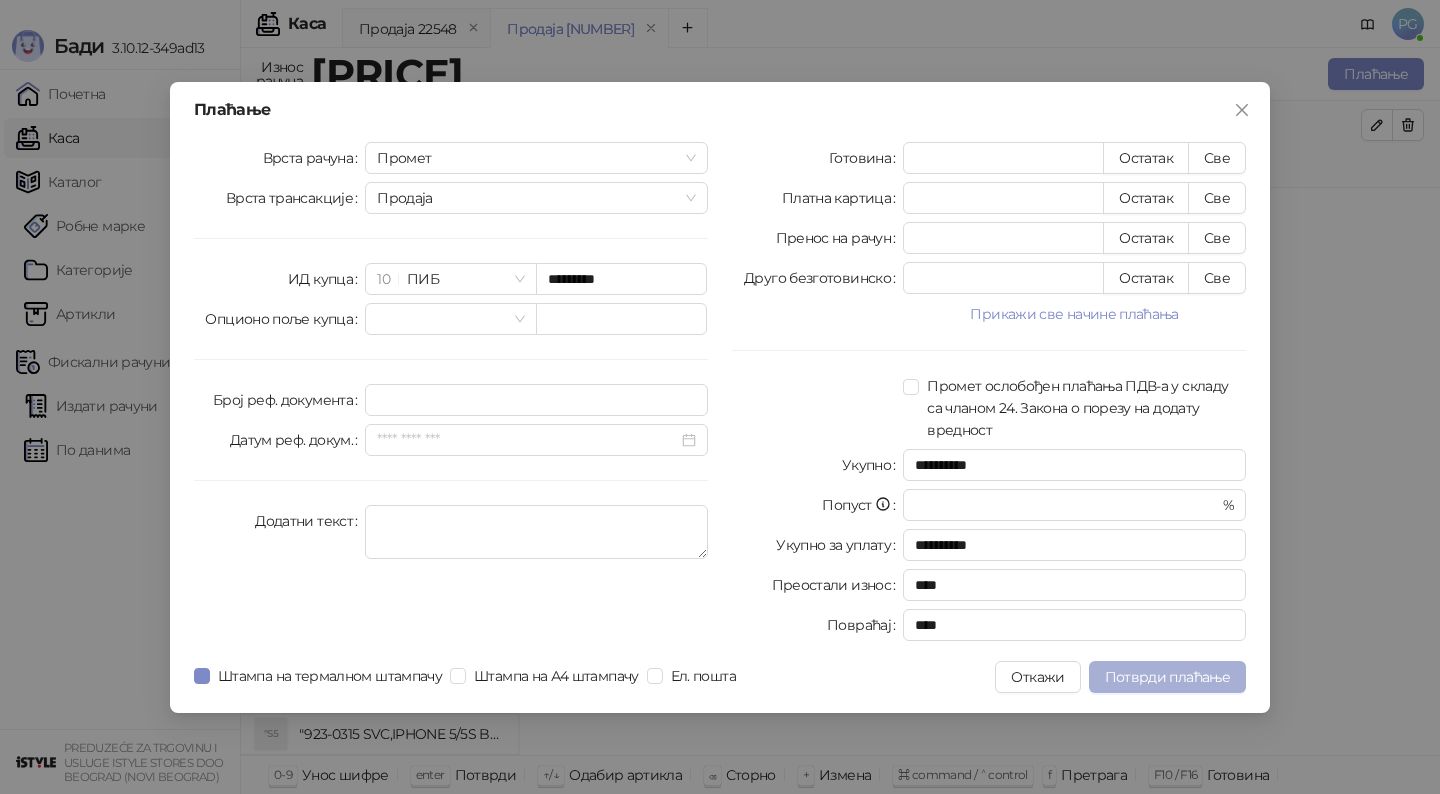 click on "Потврди плаћање" at bounding box center (1167, 677) 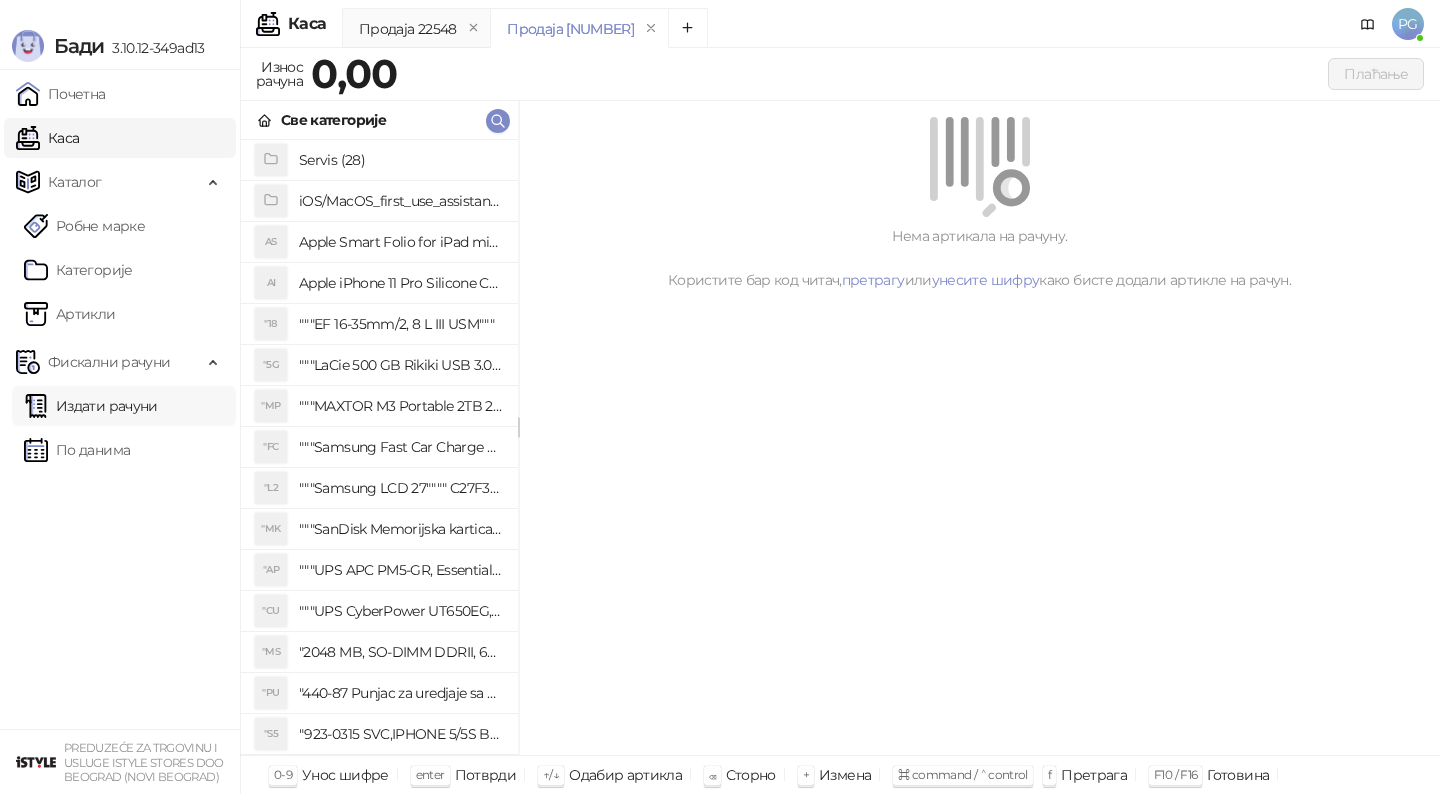 click on "Издати рачуни" at bounding box center [91, 406] 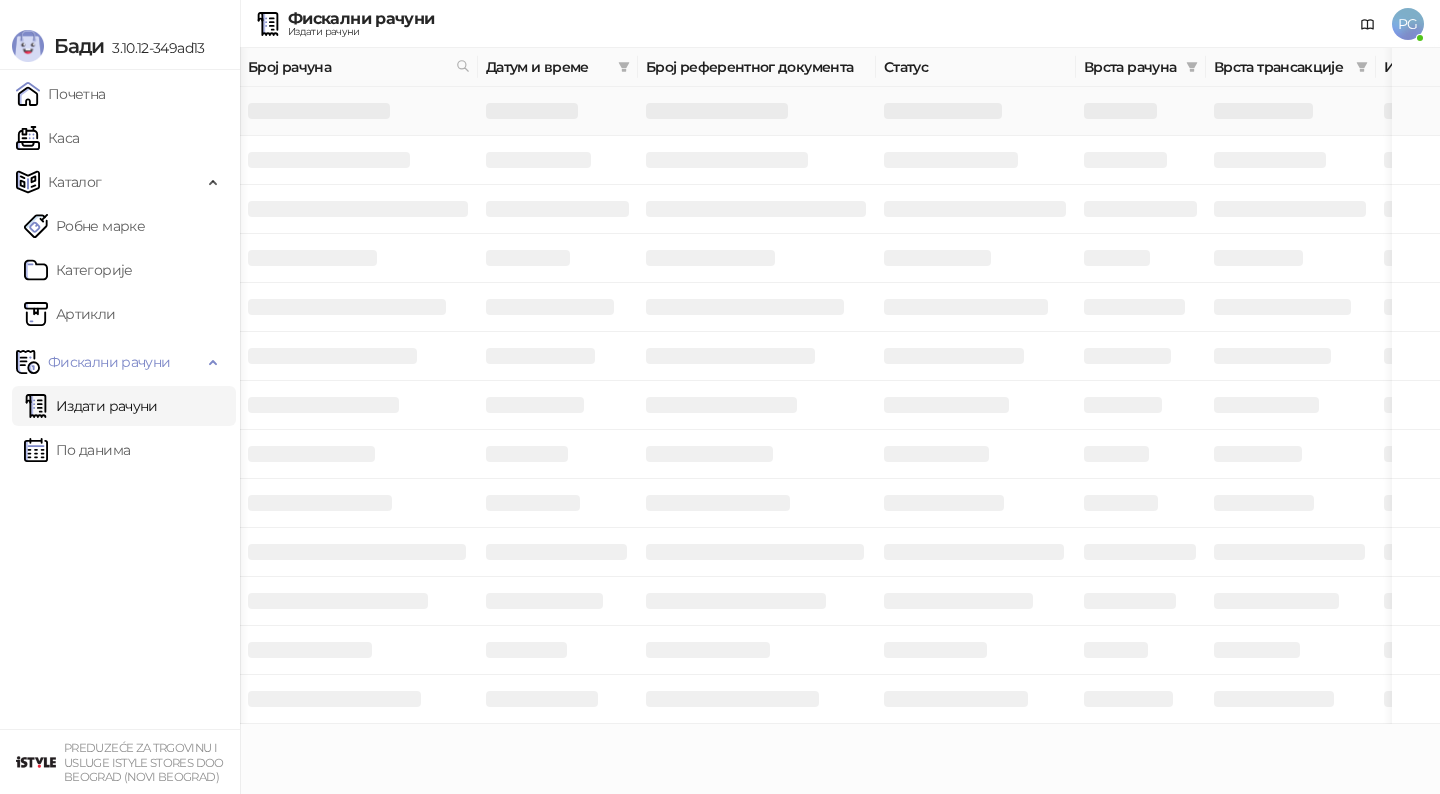 scroll, scrollTop: 0, scrollLeft: 600, axis: horizontal 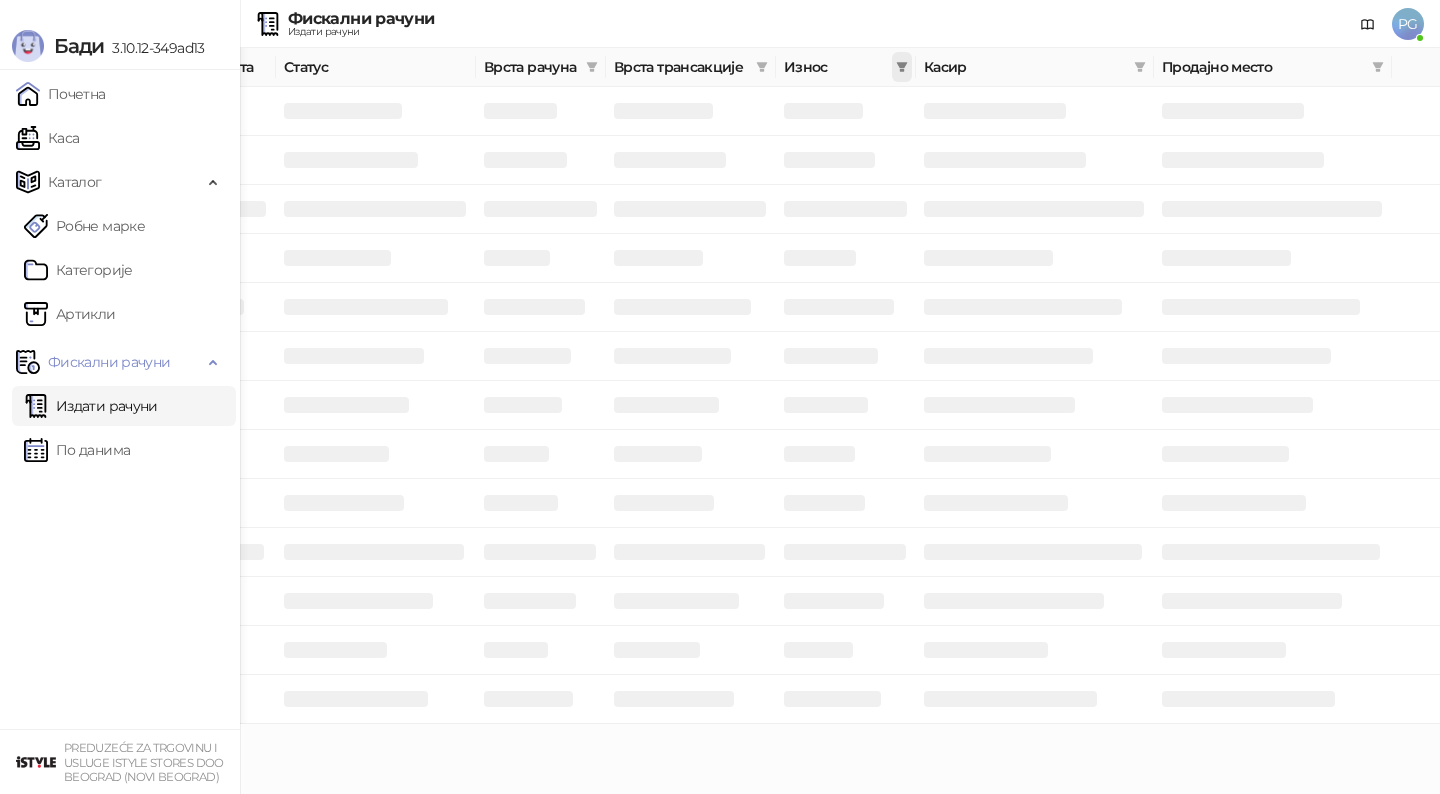 click 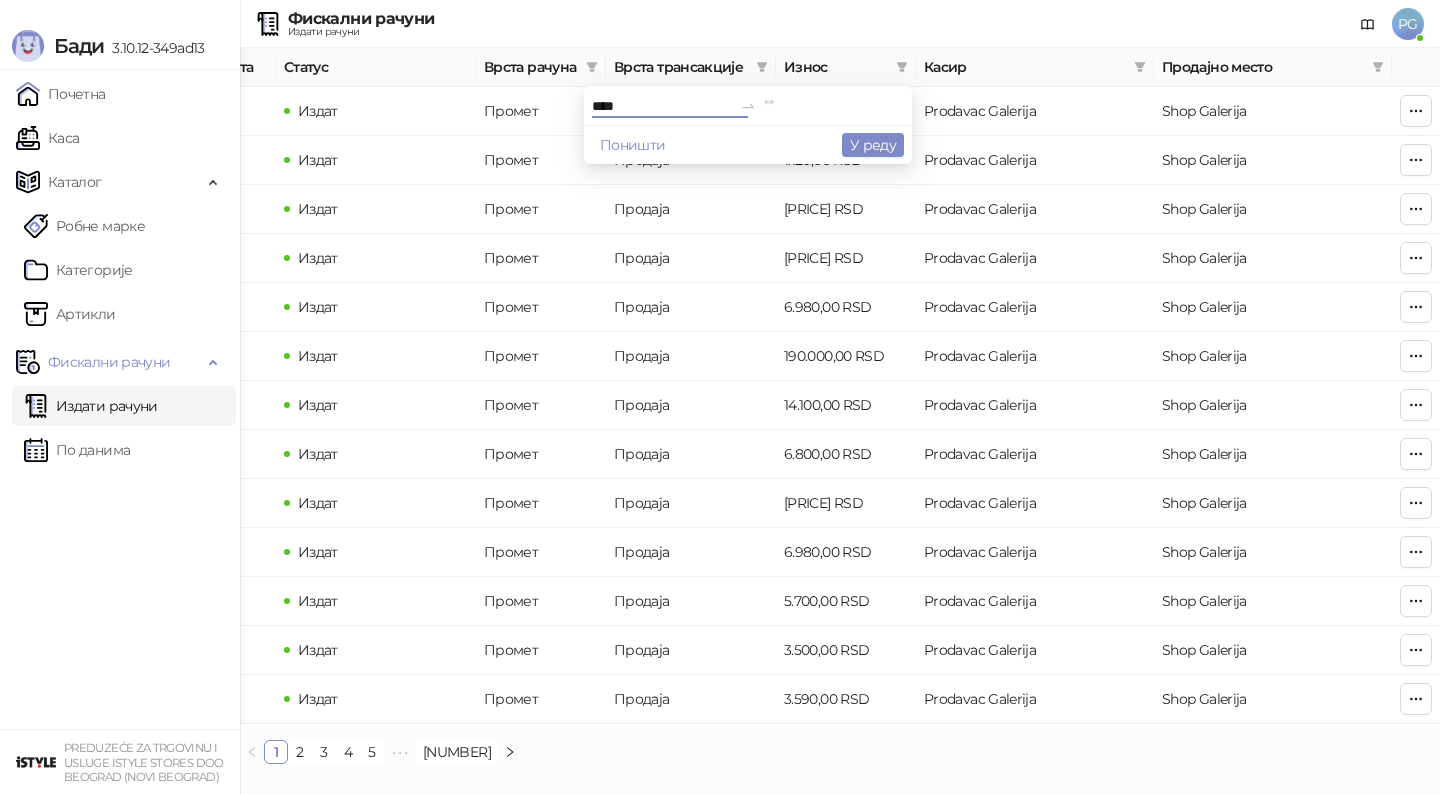 type on "****" 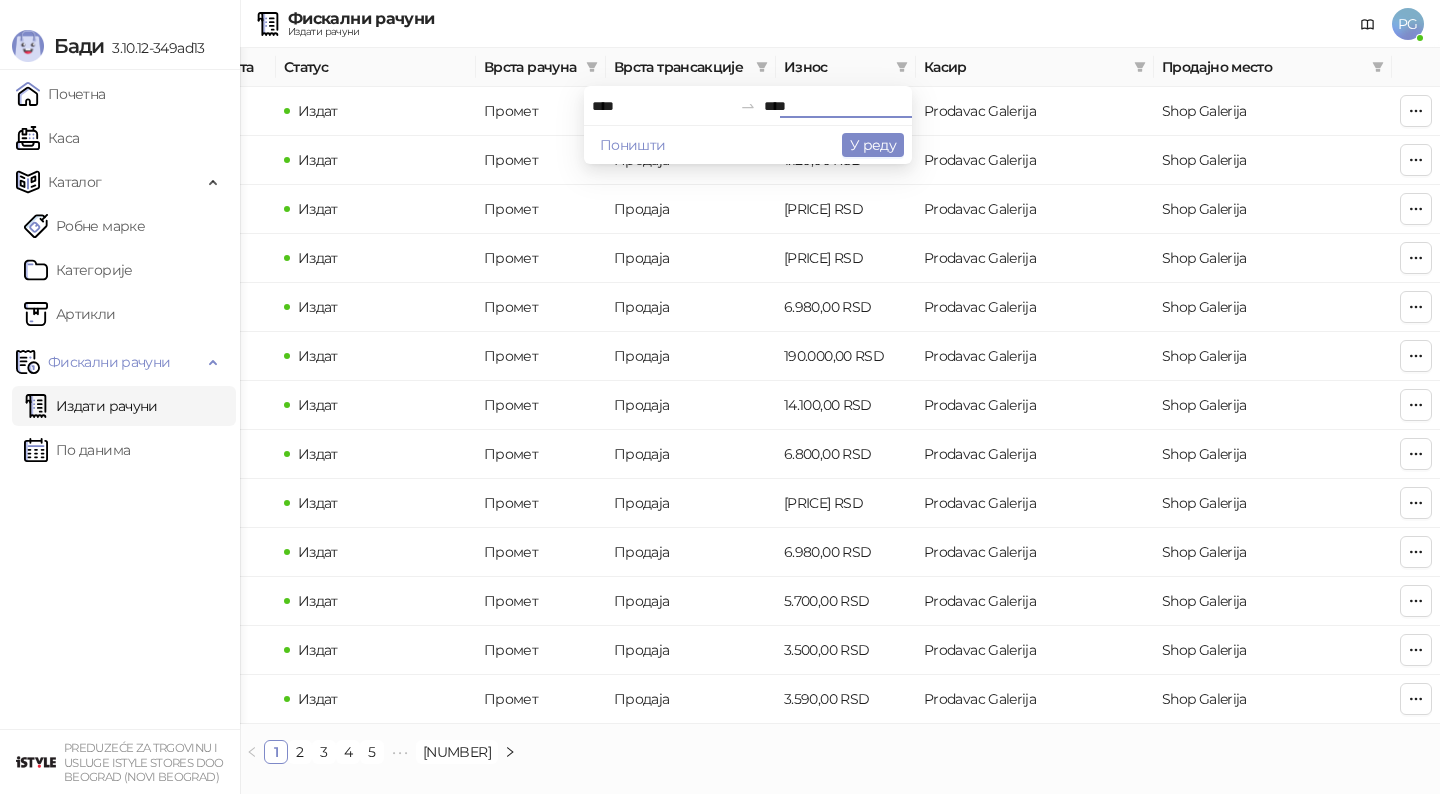 type on "****" 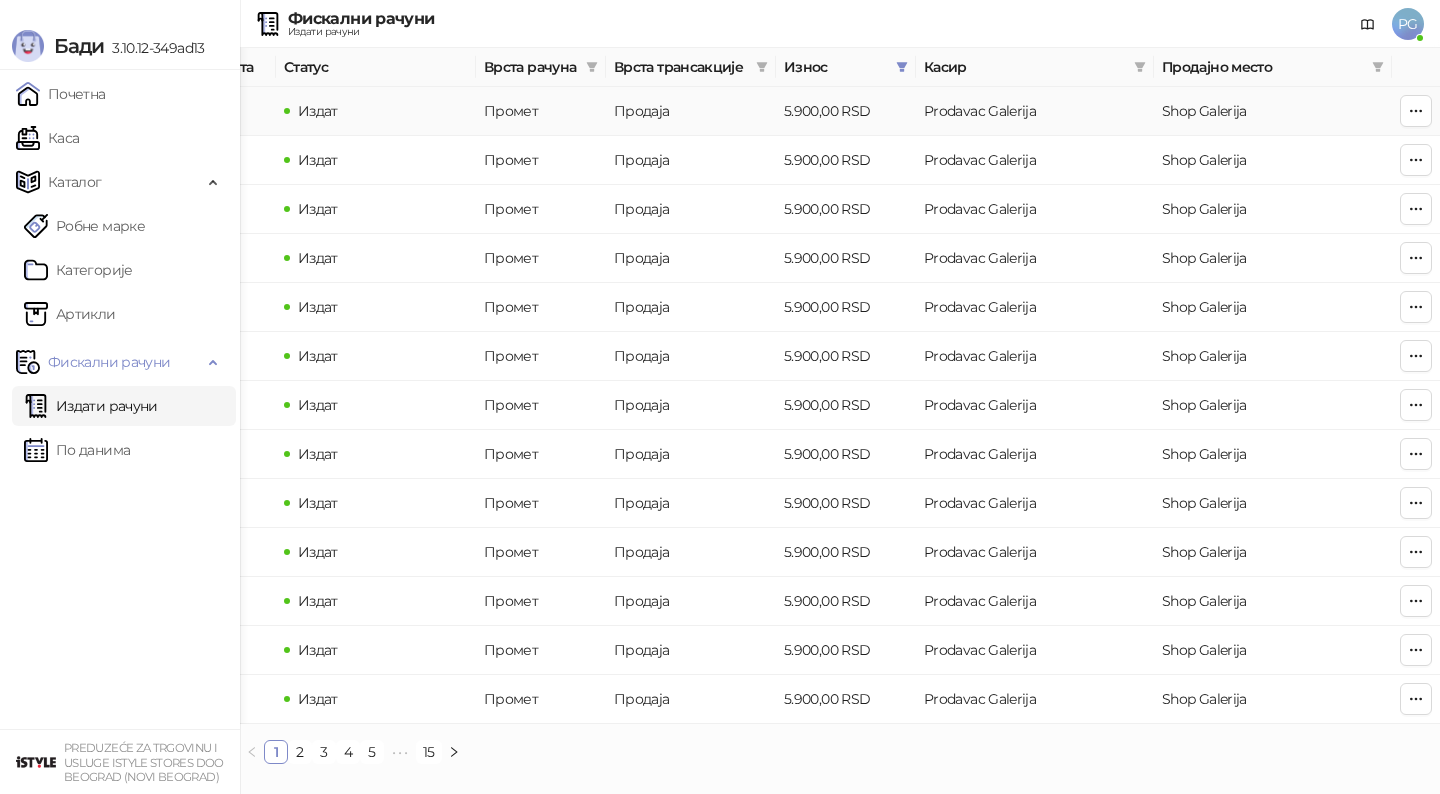 scroll, scrollTop: 0, scrollLeft: 0, axis: both 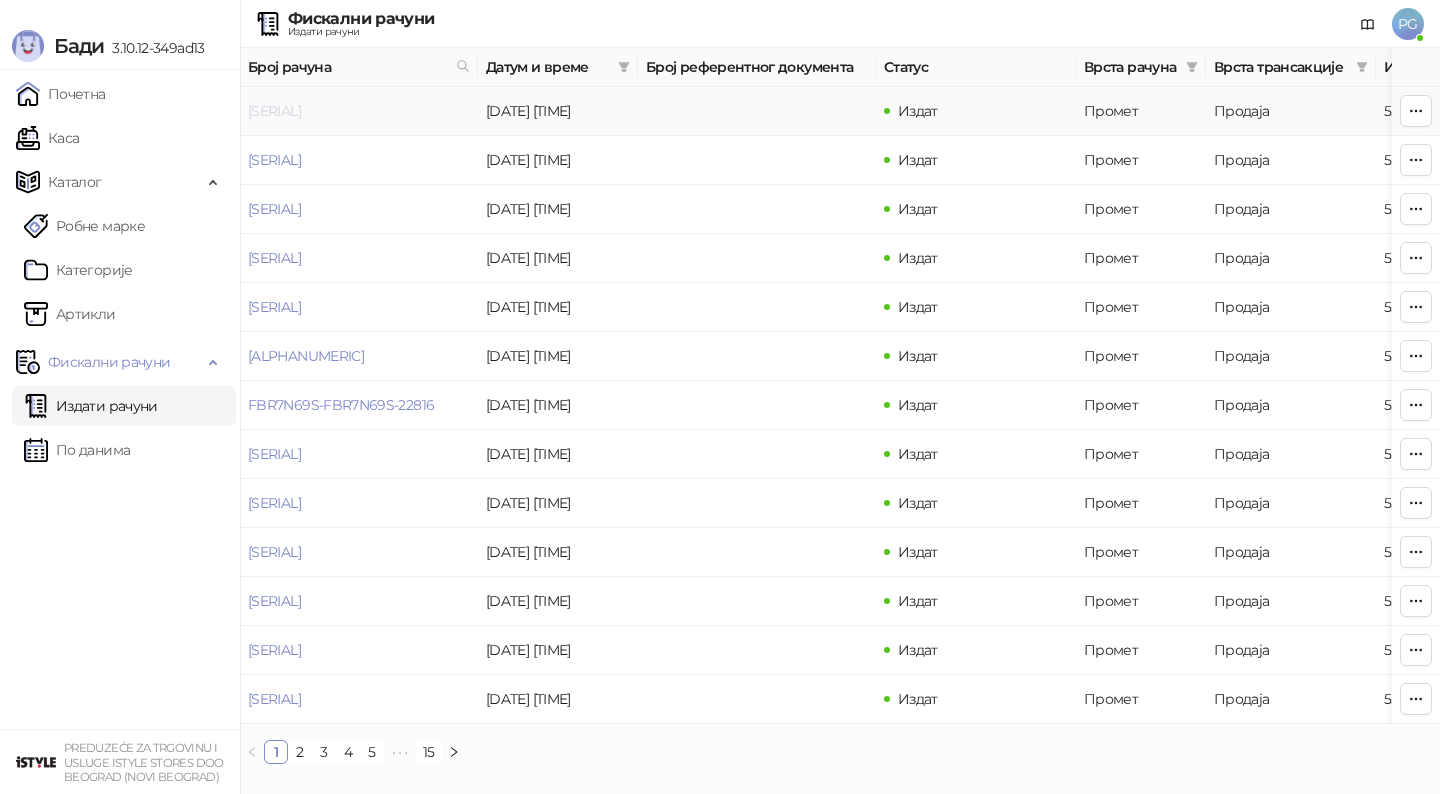 click on "[SERIAL]" at bounding box center [274, 111] 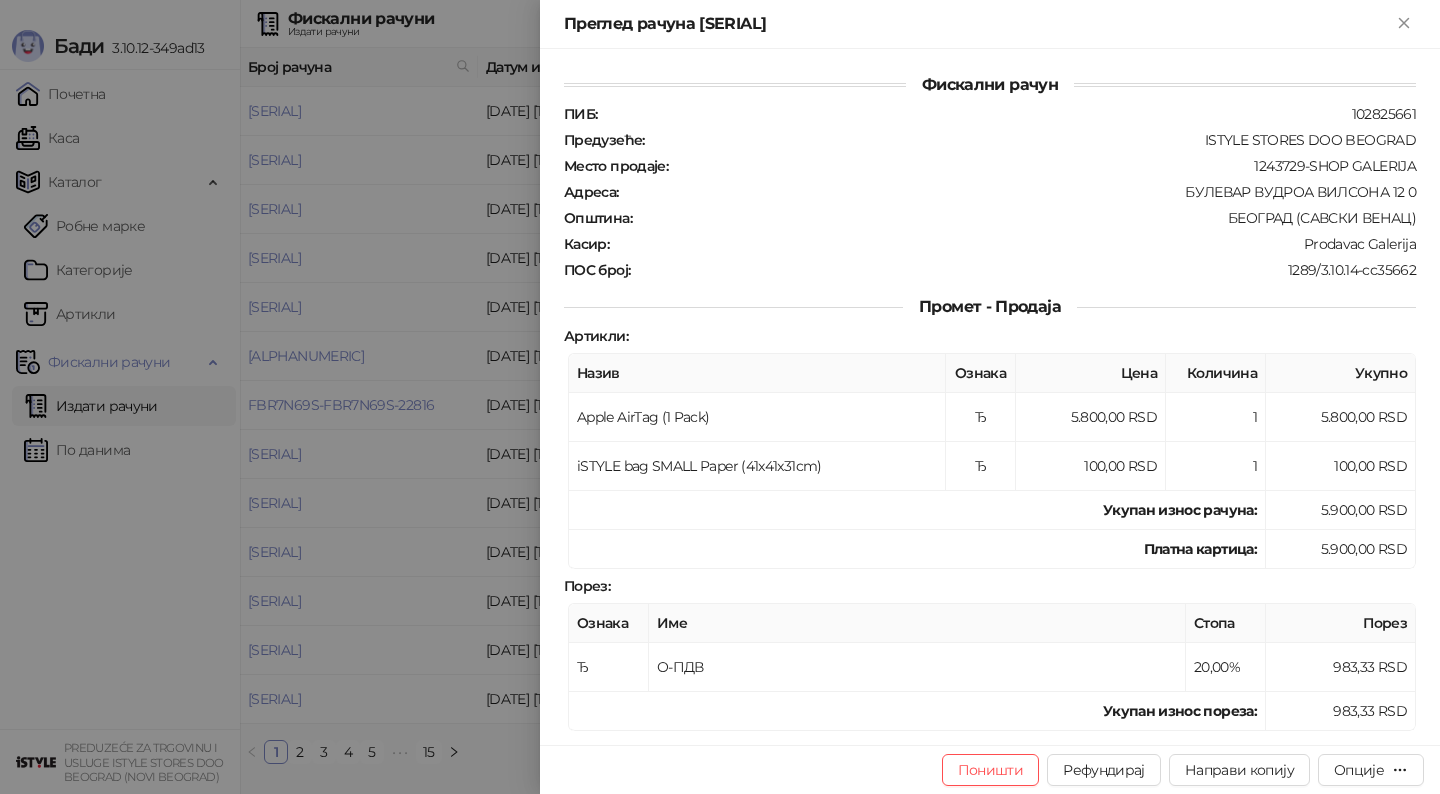 click at bounding box center [720, 397] 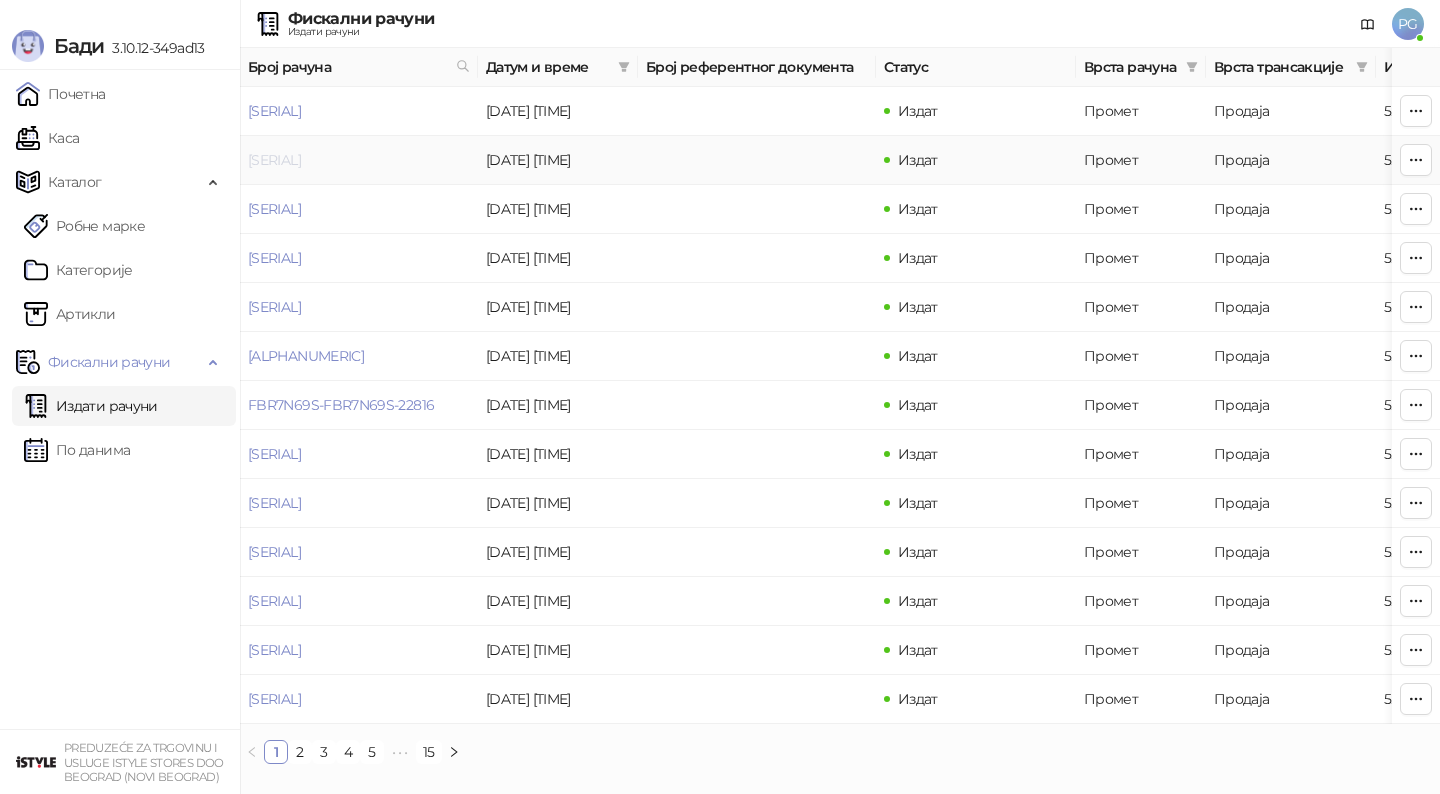 click on "[SERIAL]" at bounding box center [274, 160] 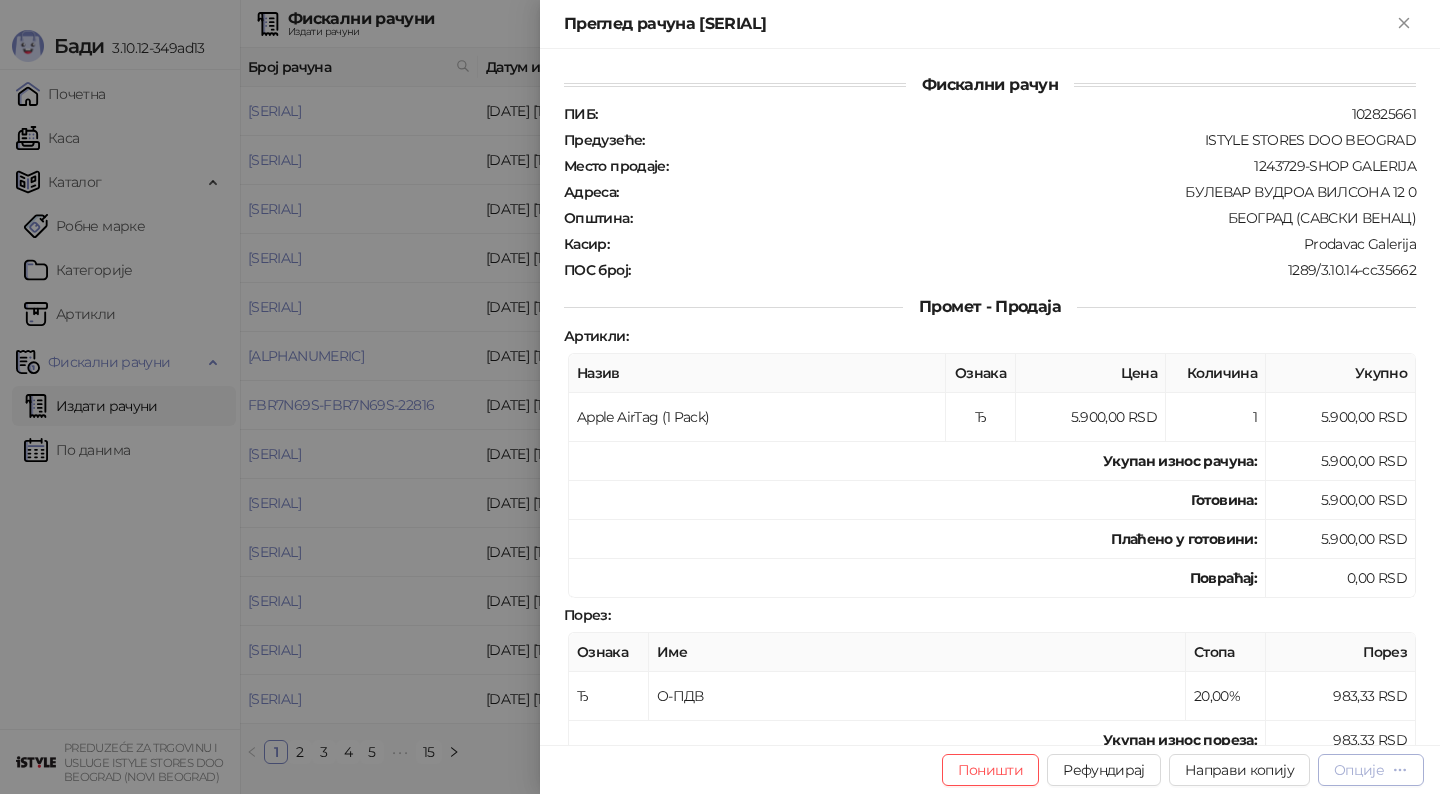 click on "Опције" at bounding box center (1359, 770) 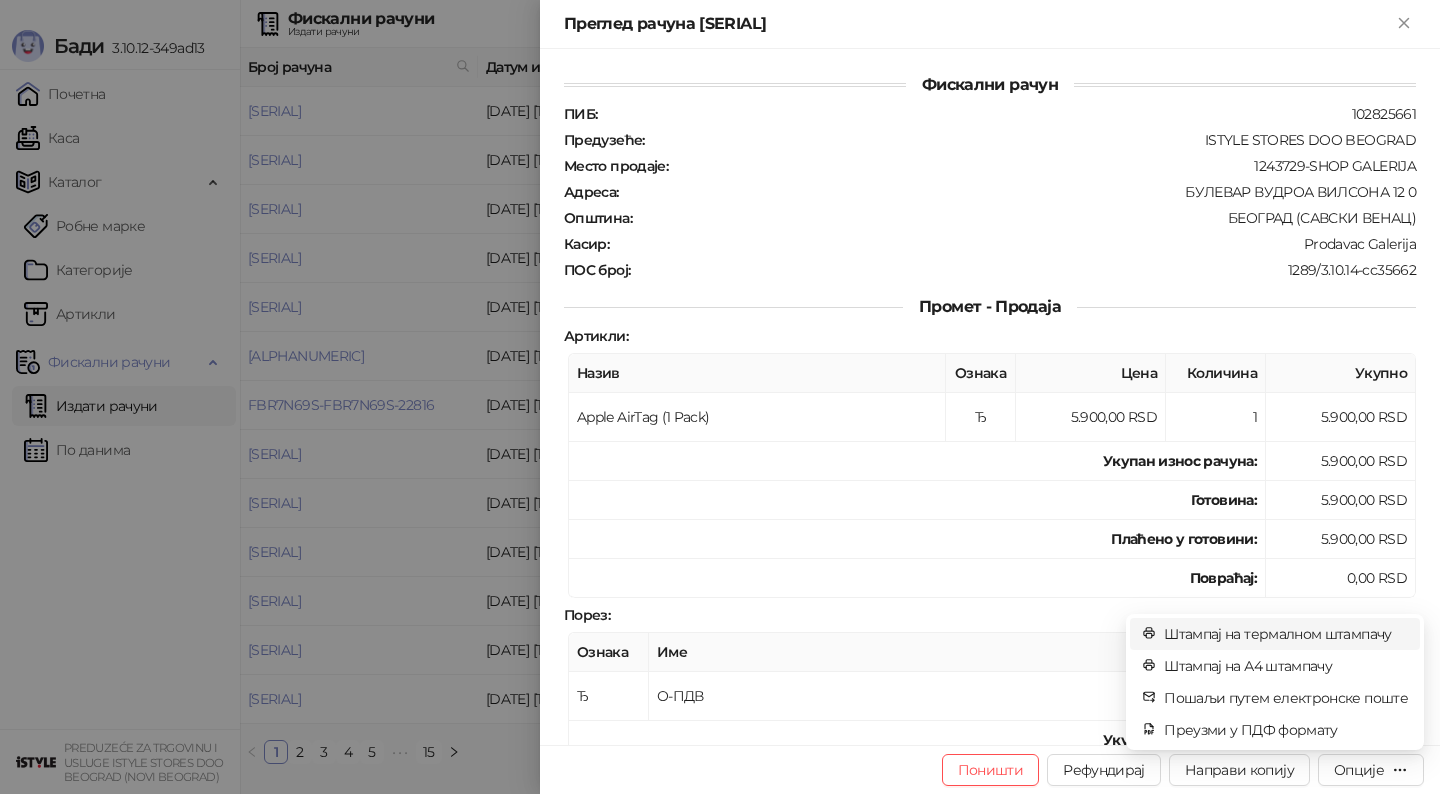 click on "Штампај на термалном штампачу" at bounding box center [1286, 634] 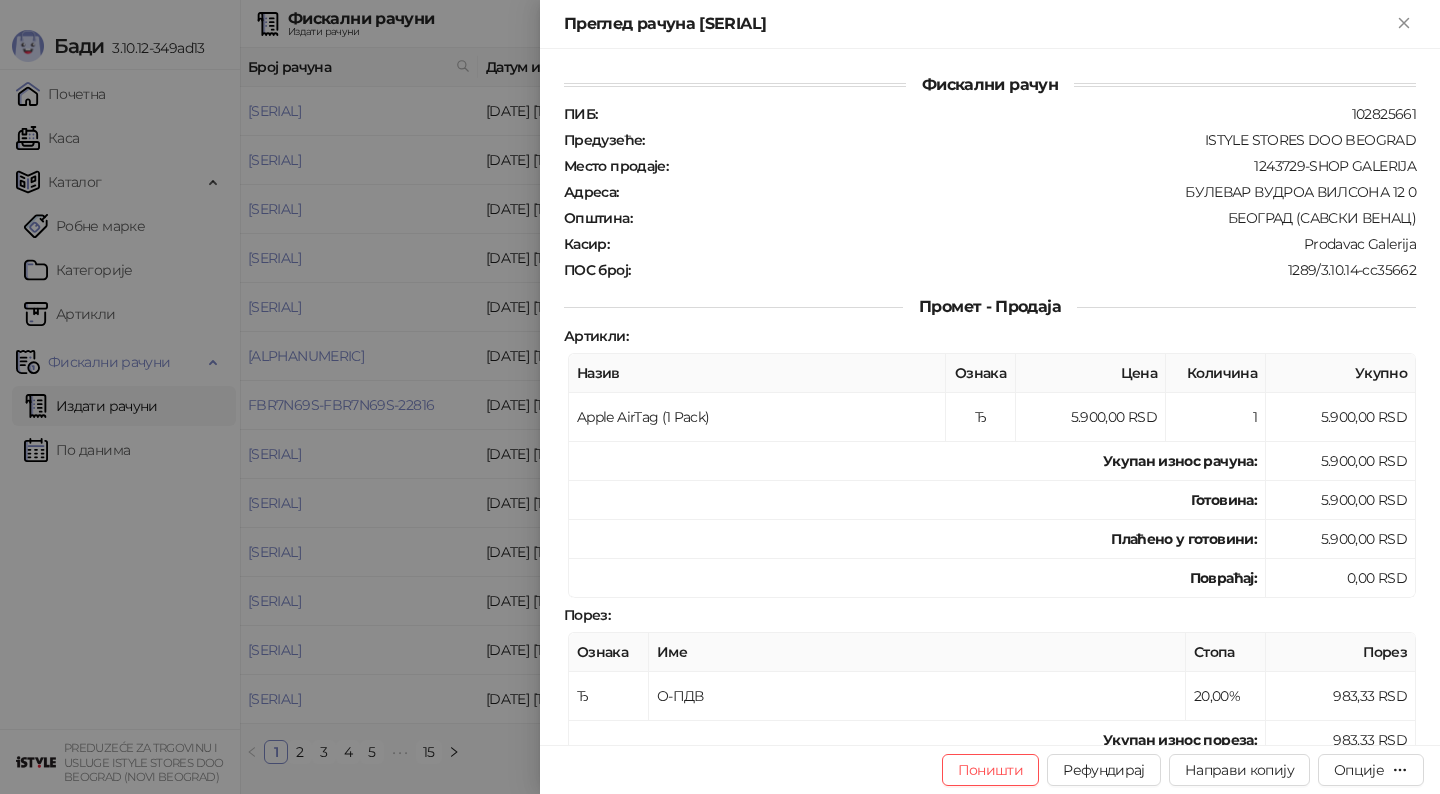 click at bounding box center [720, 397] 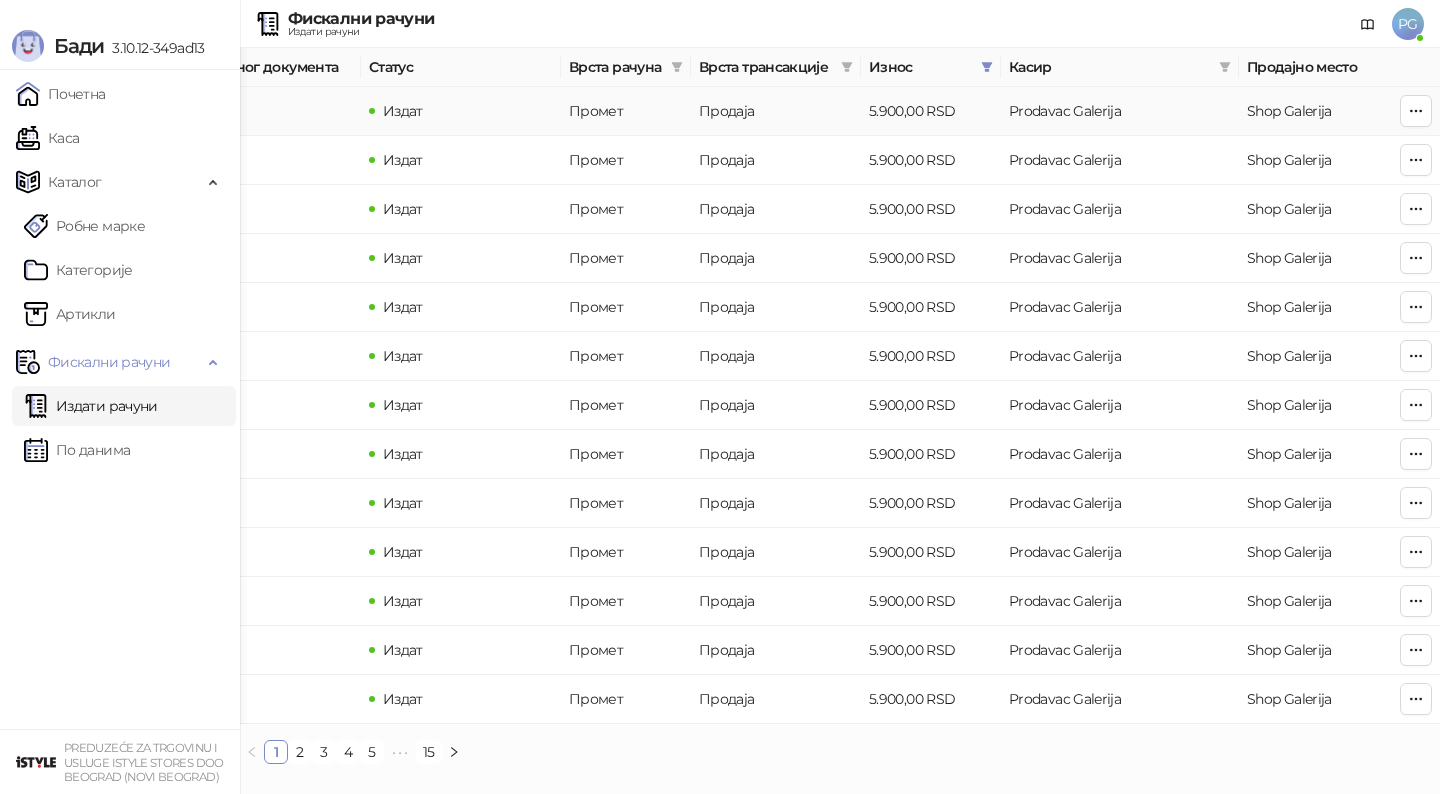 scroll, scrollTop: 0, scrollLeft: 600, axis: horizontal 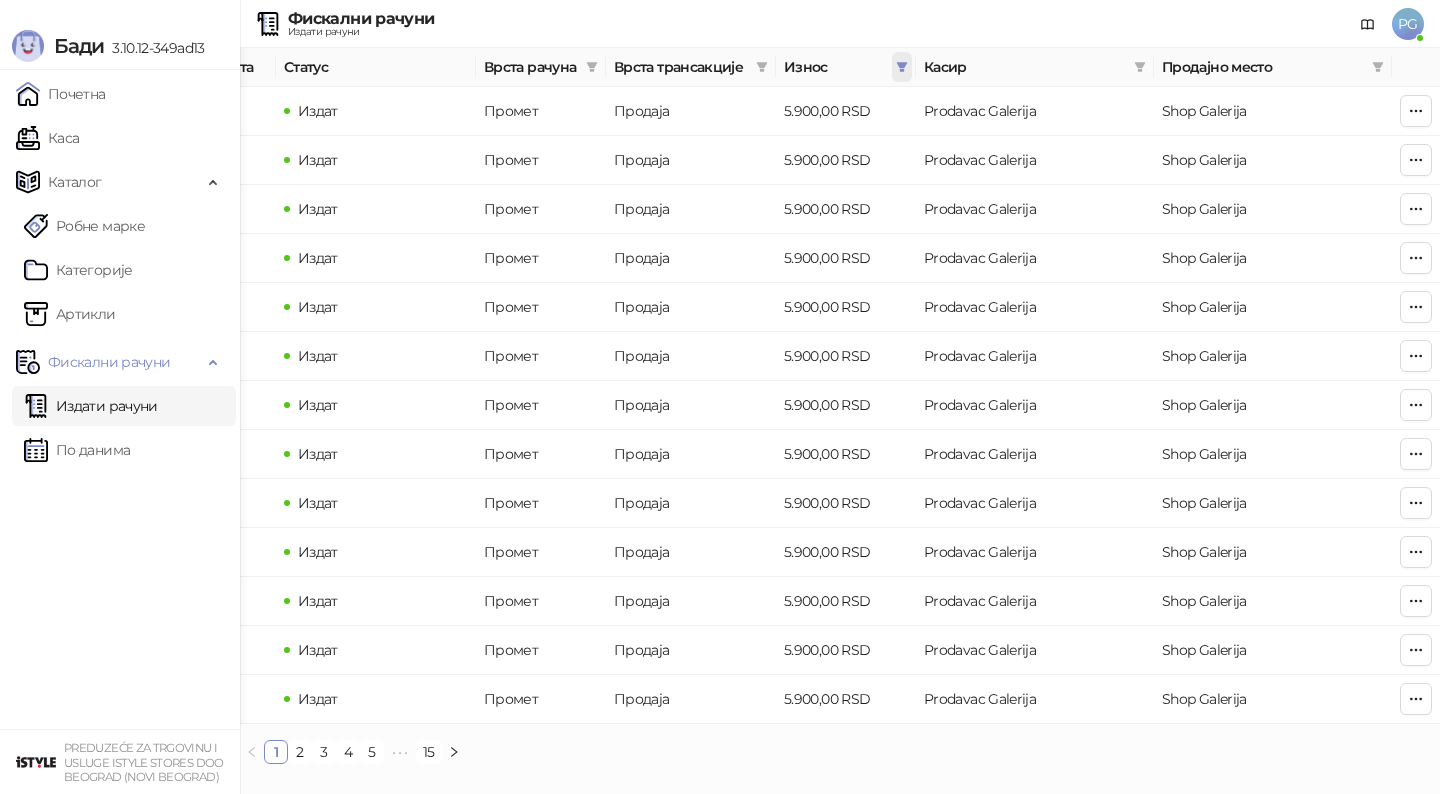 click 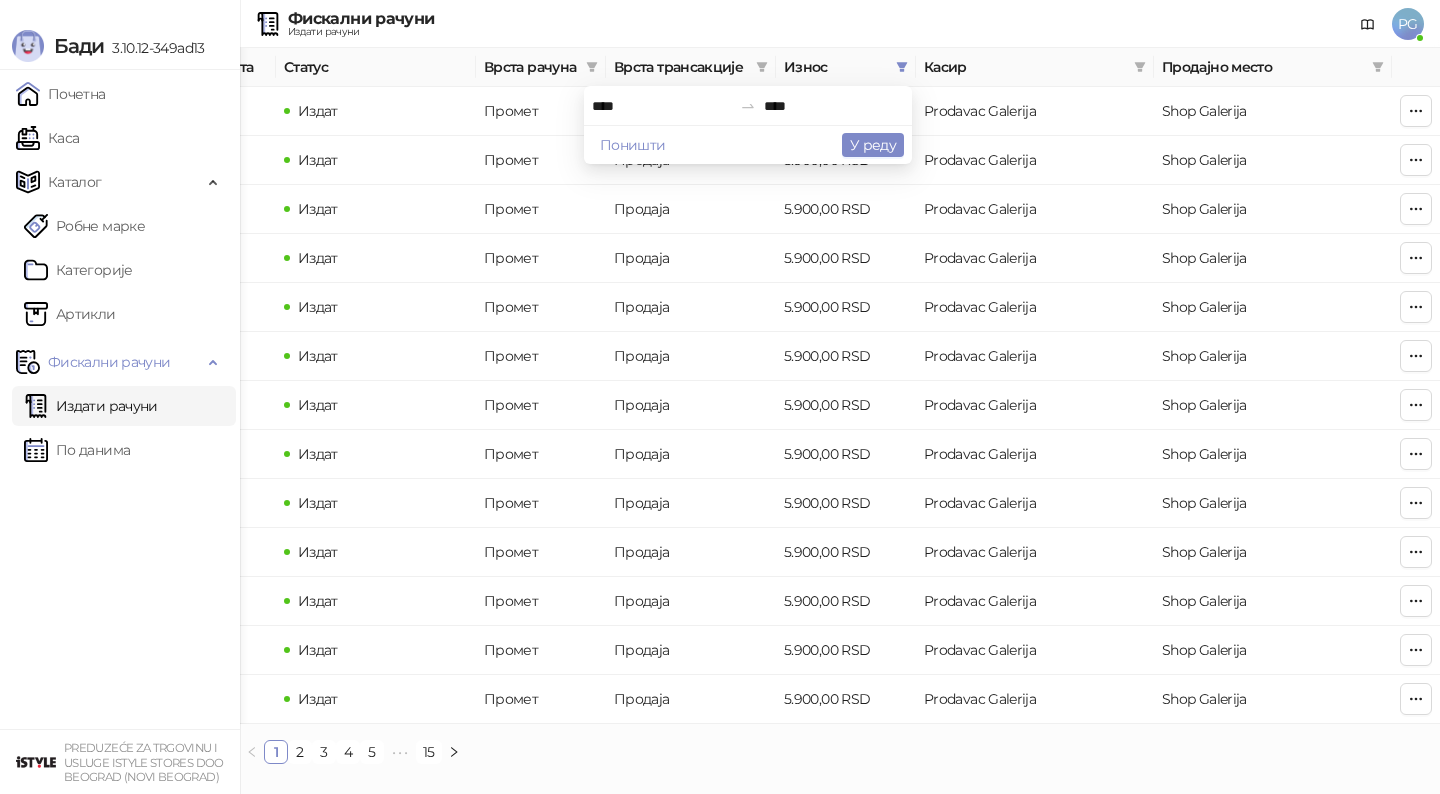 click on "****" at bounding box center [662, 106] 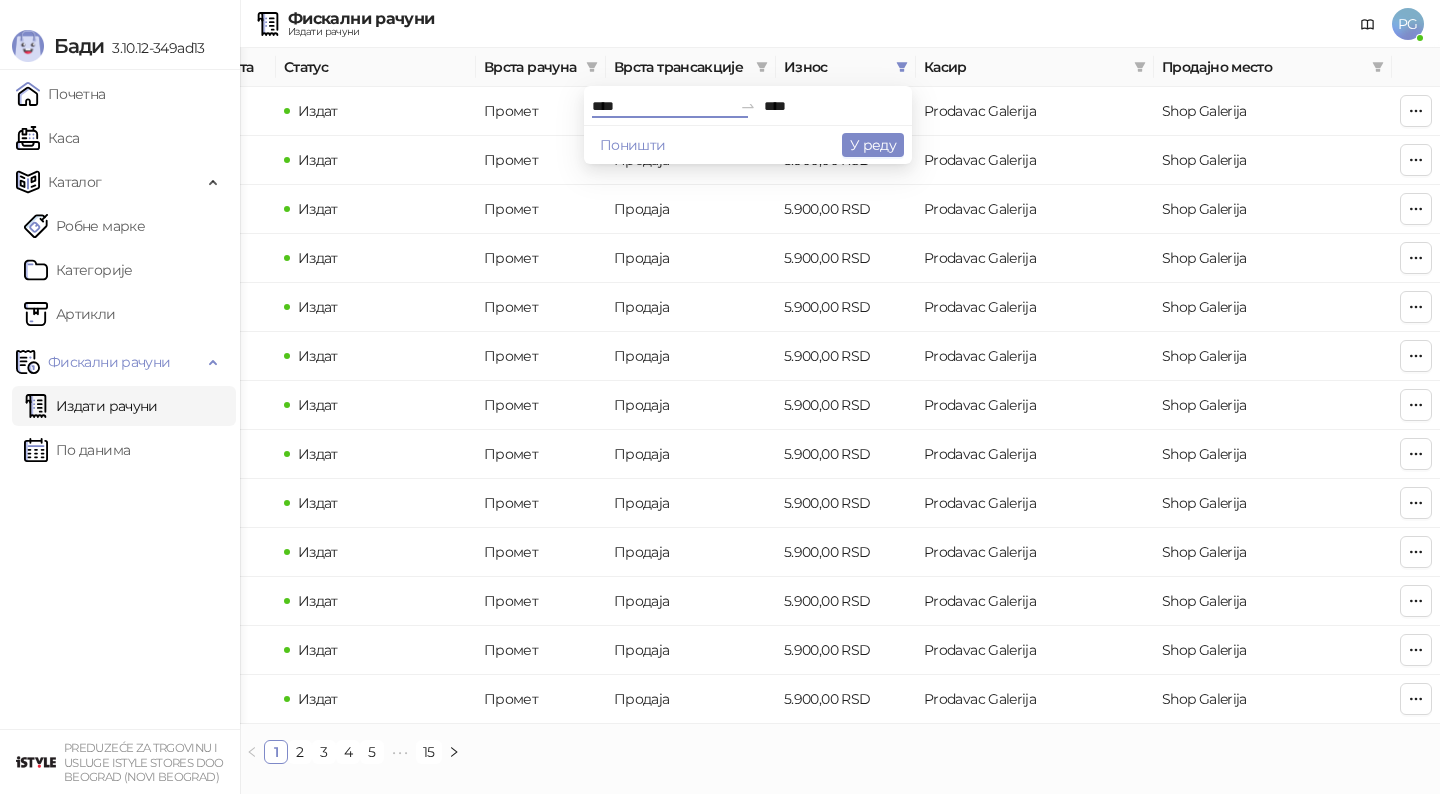 type on "****" 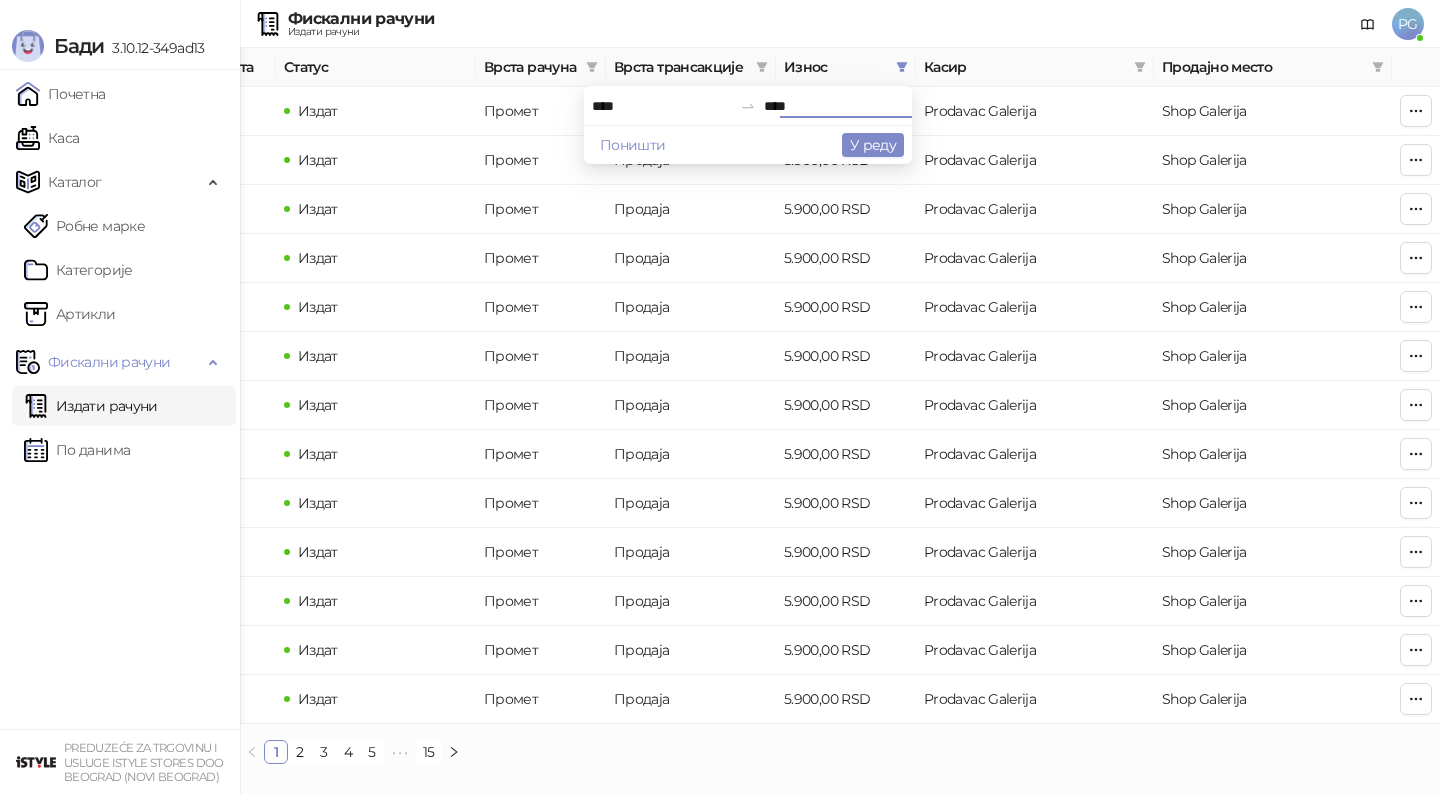 click on "****" at bounding box center (834, 106) 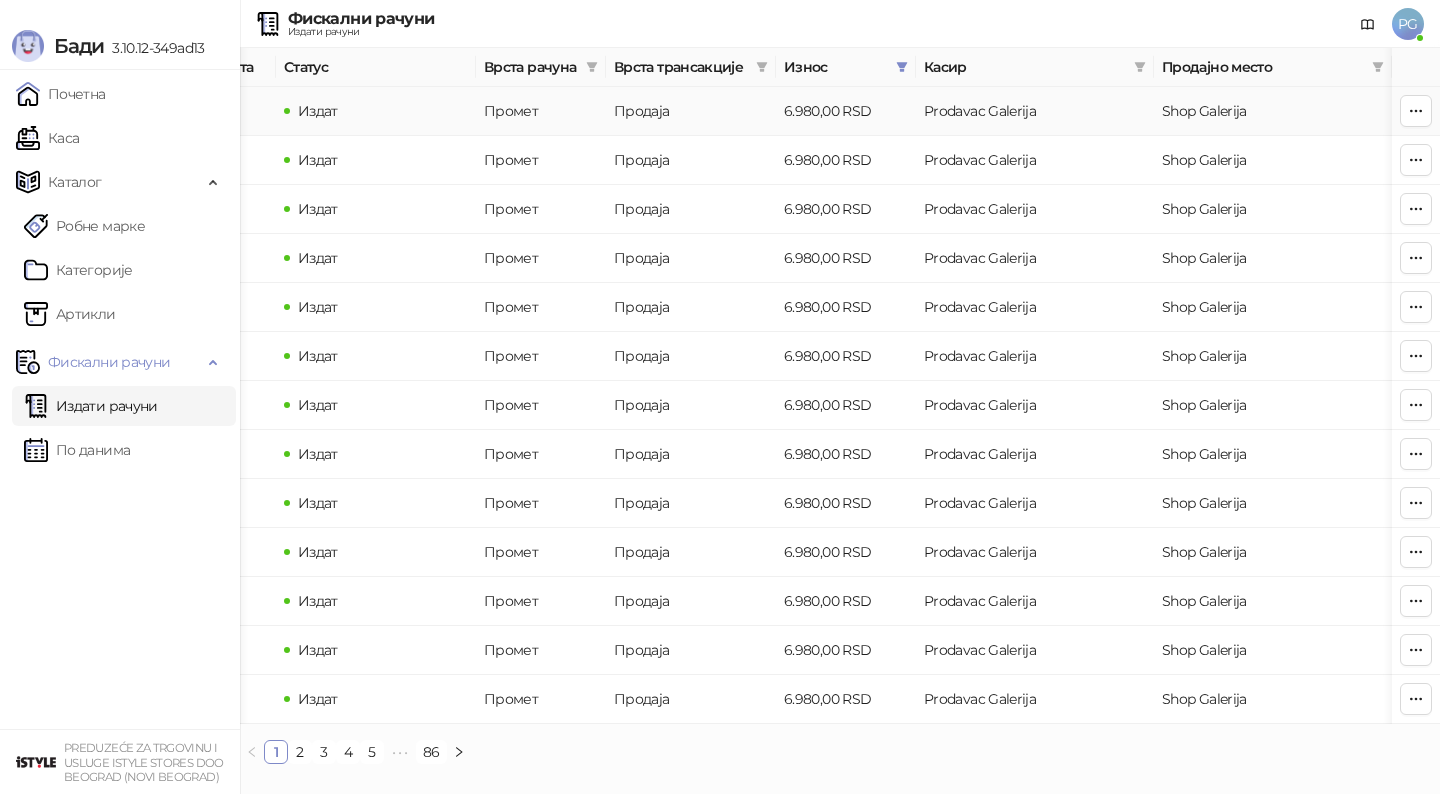 scroll, scrollTop: 0, scrollLeft: 0, axis: both 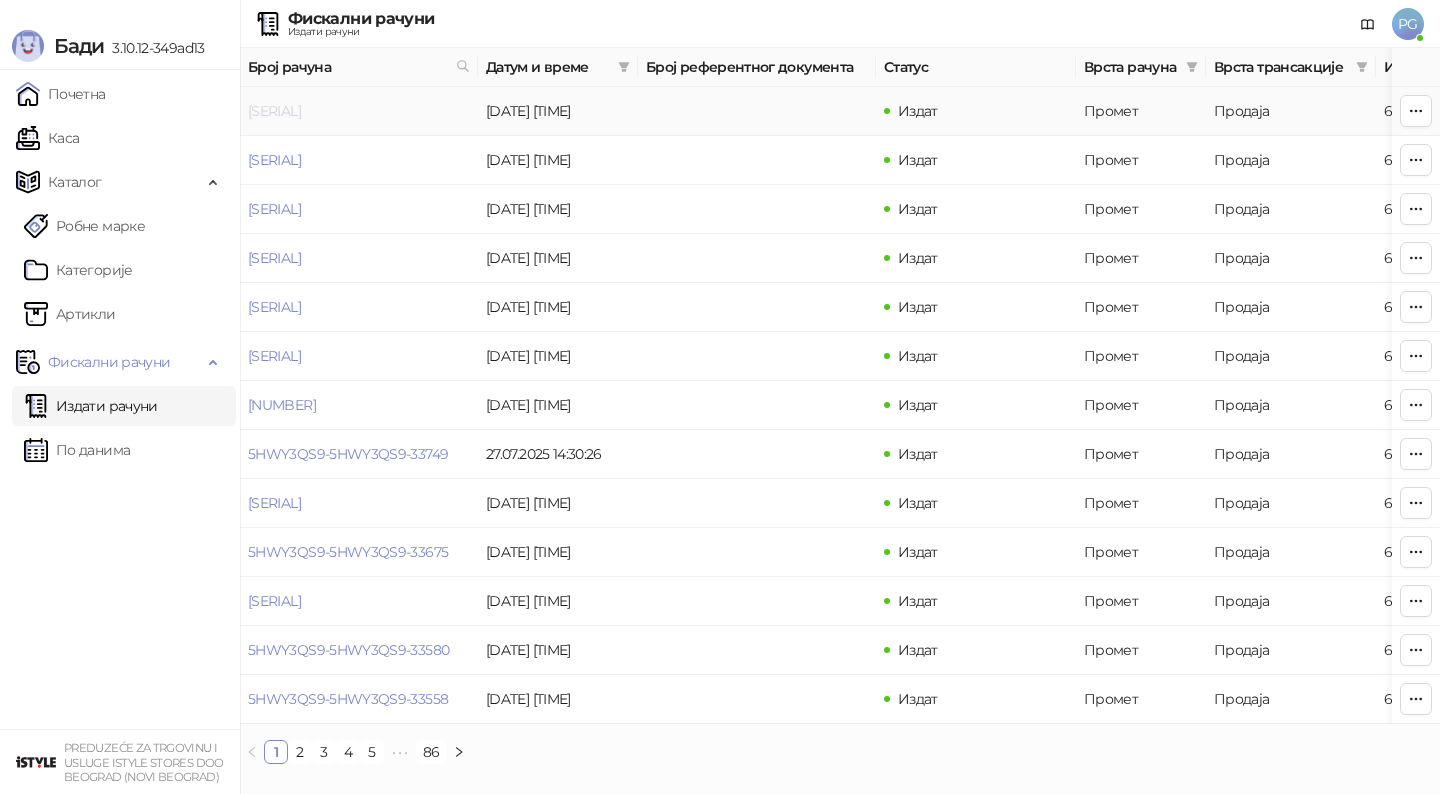 click on "[SERIAL]" at bounding box center [274, 111] 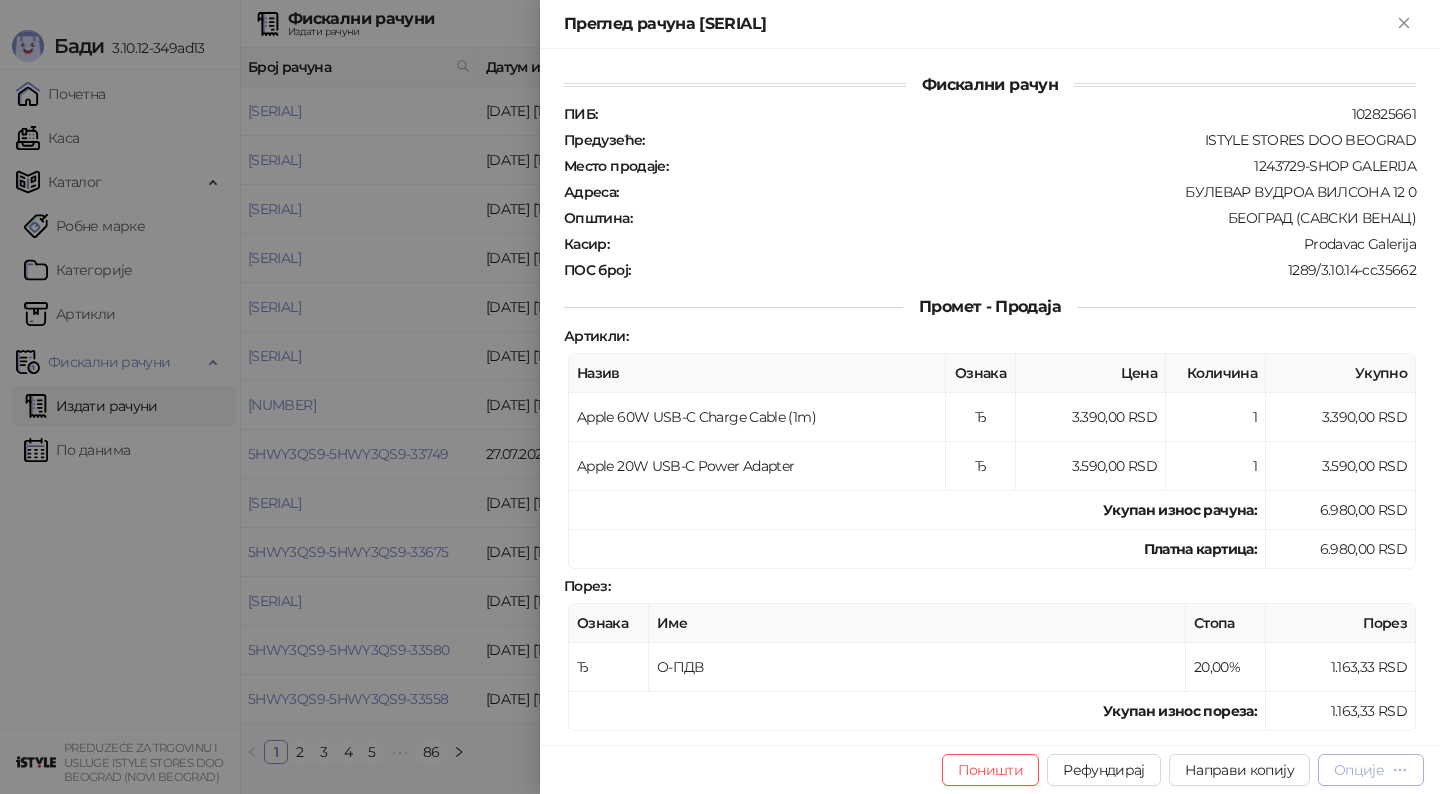 click on "Опције" at bounding box center [1359, 770] 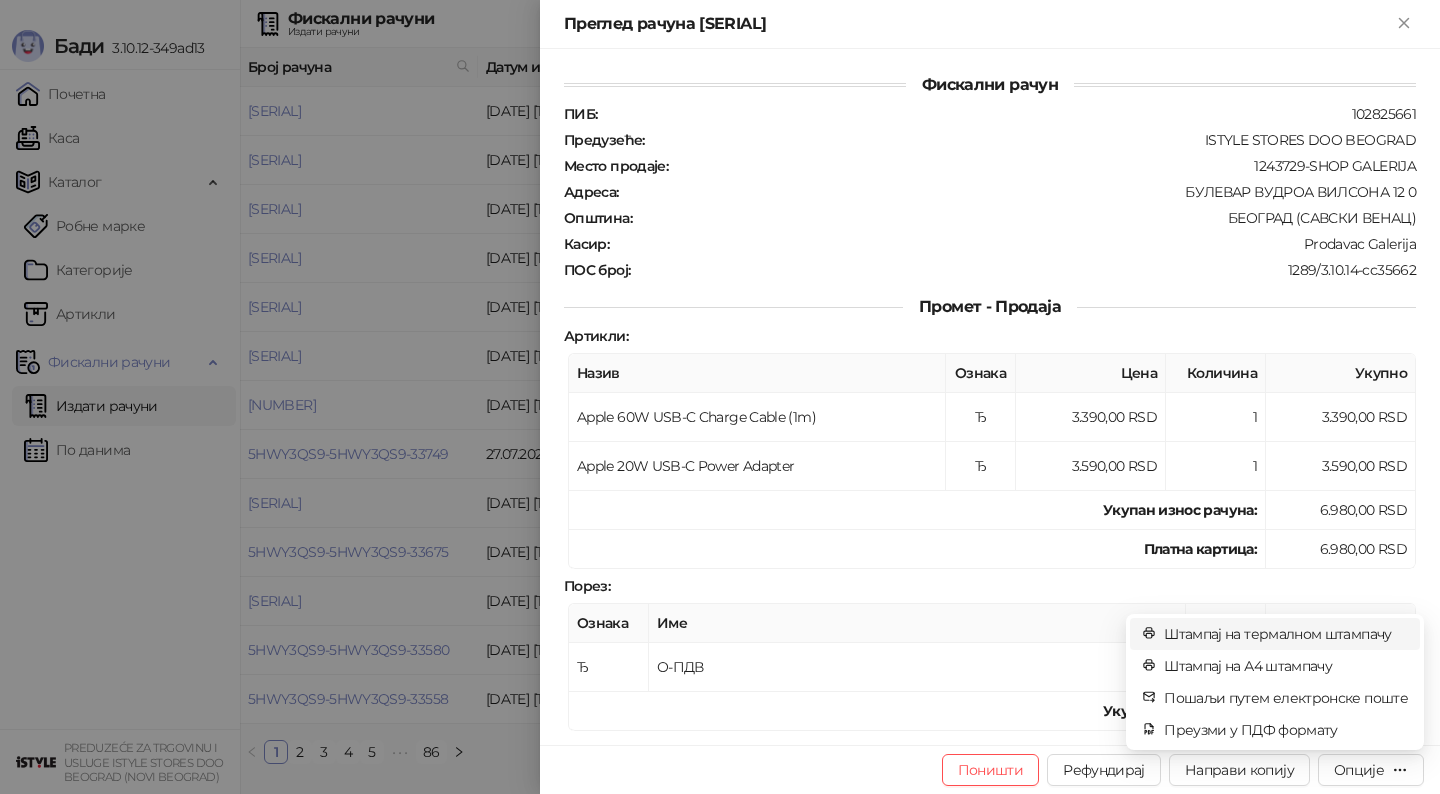 click on "Штампај на термалном штампачу" at bounding box center [1286, 634] 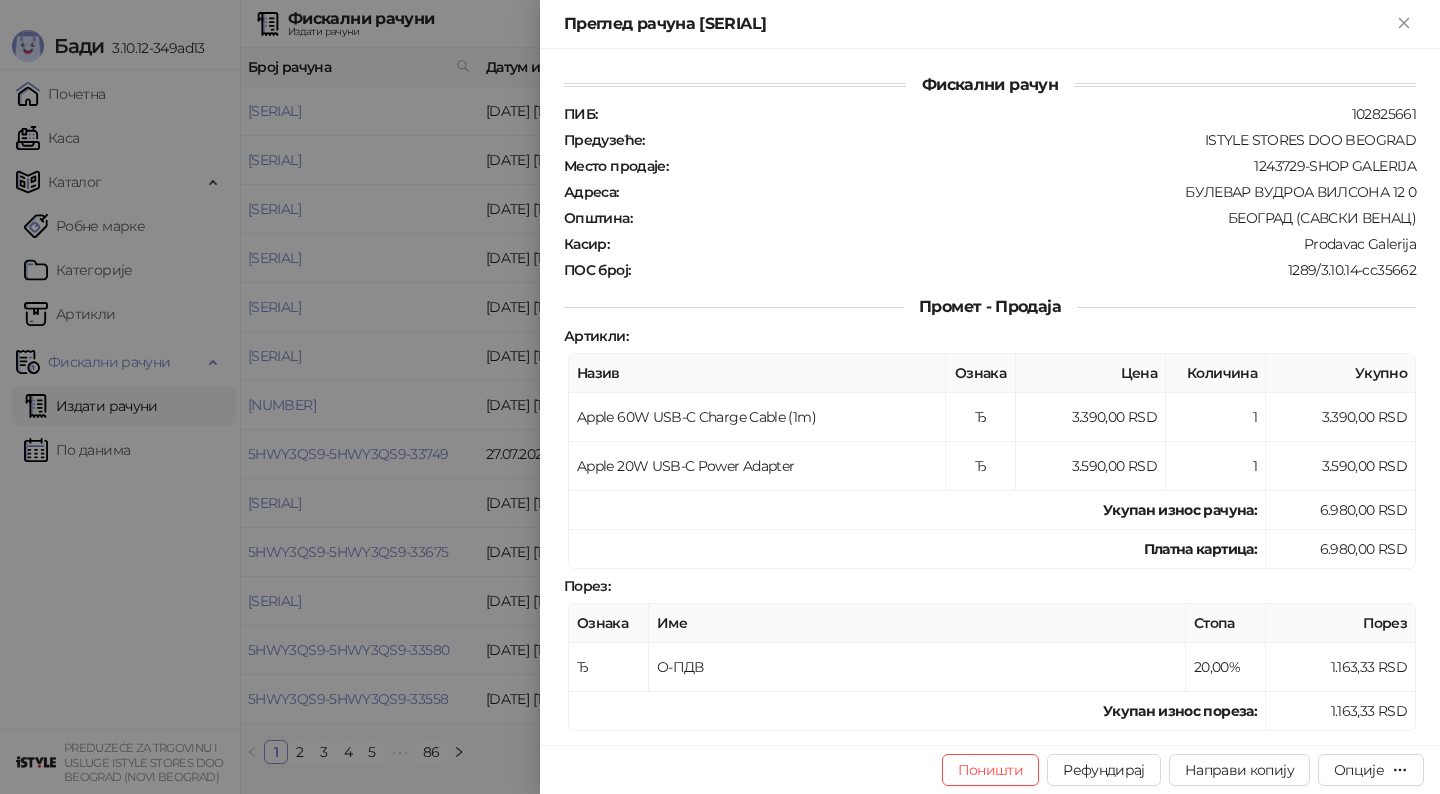 click at bounding box center (720, 397) 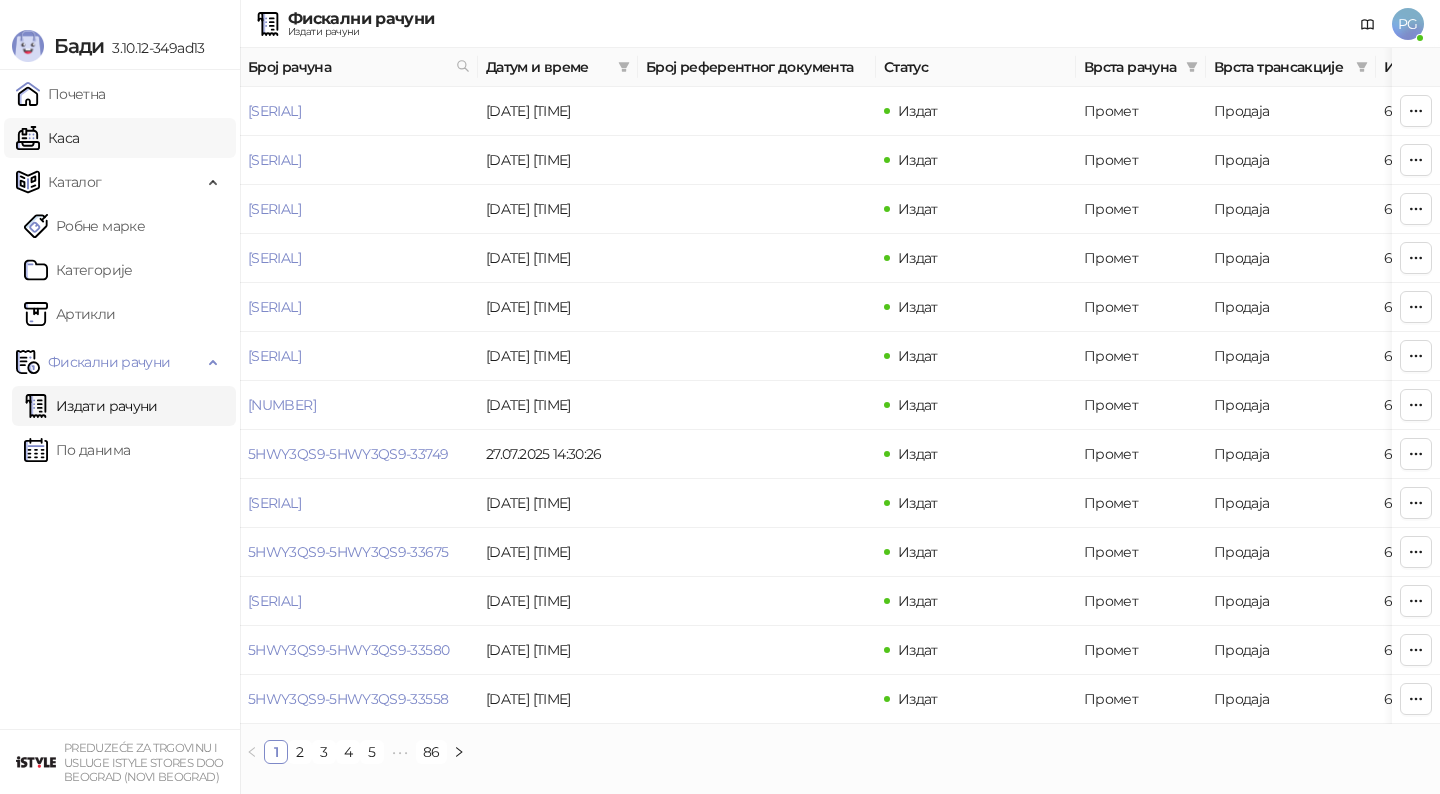 click on "Каса" at bounding box center [47, 138] 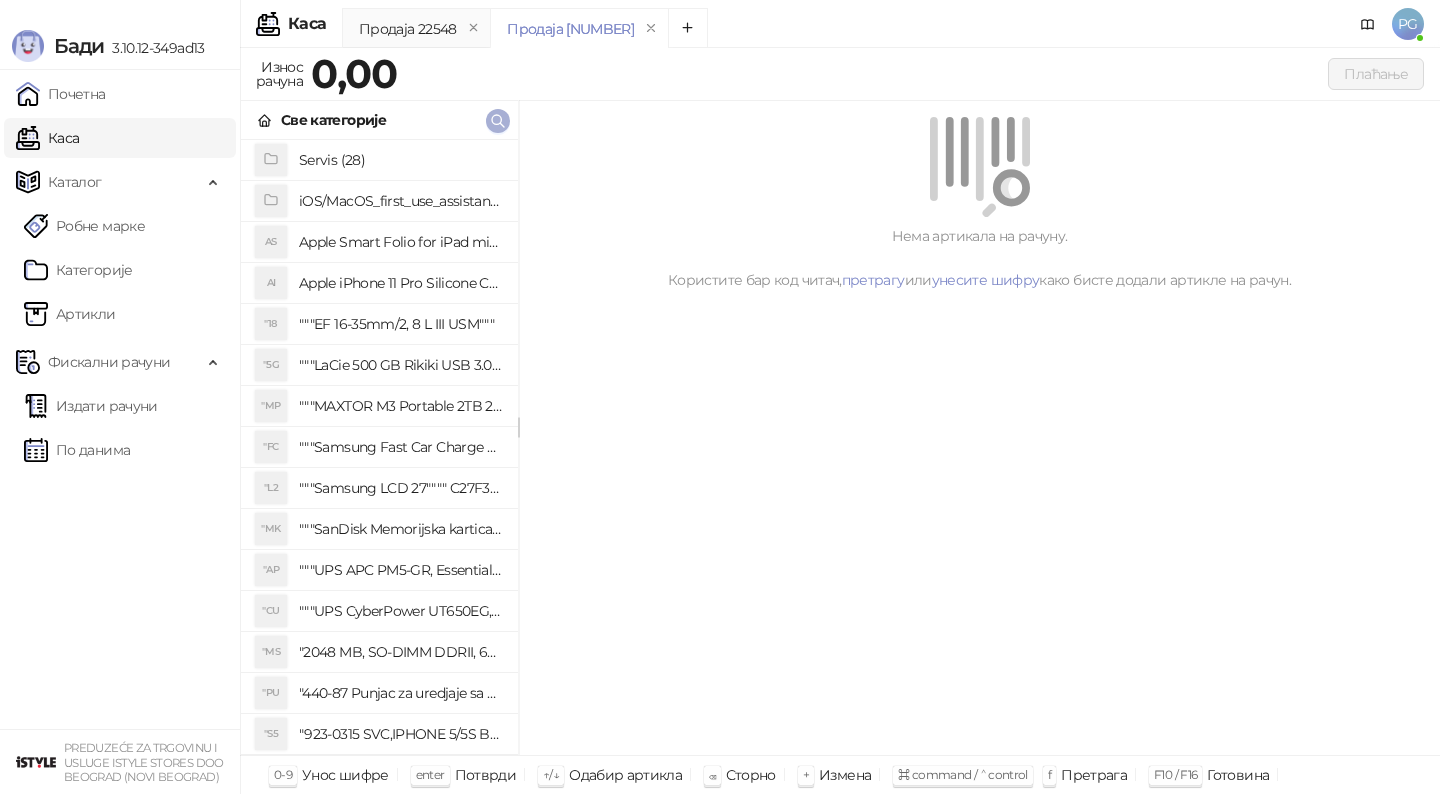 click at bounding box center [498, 121] 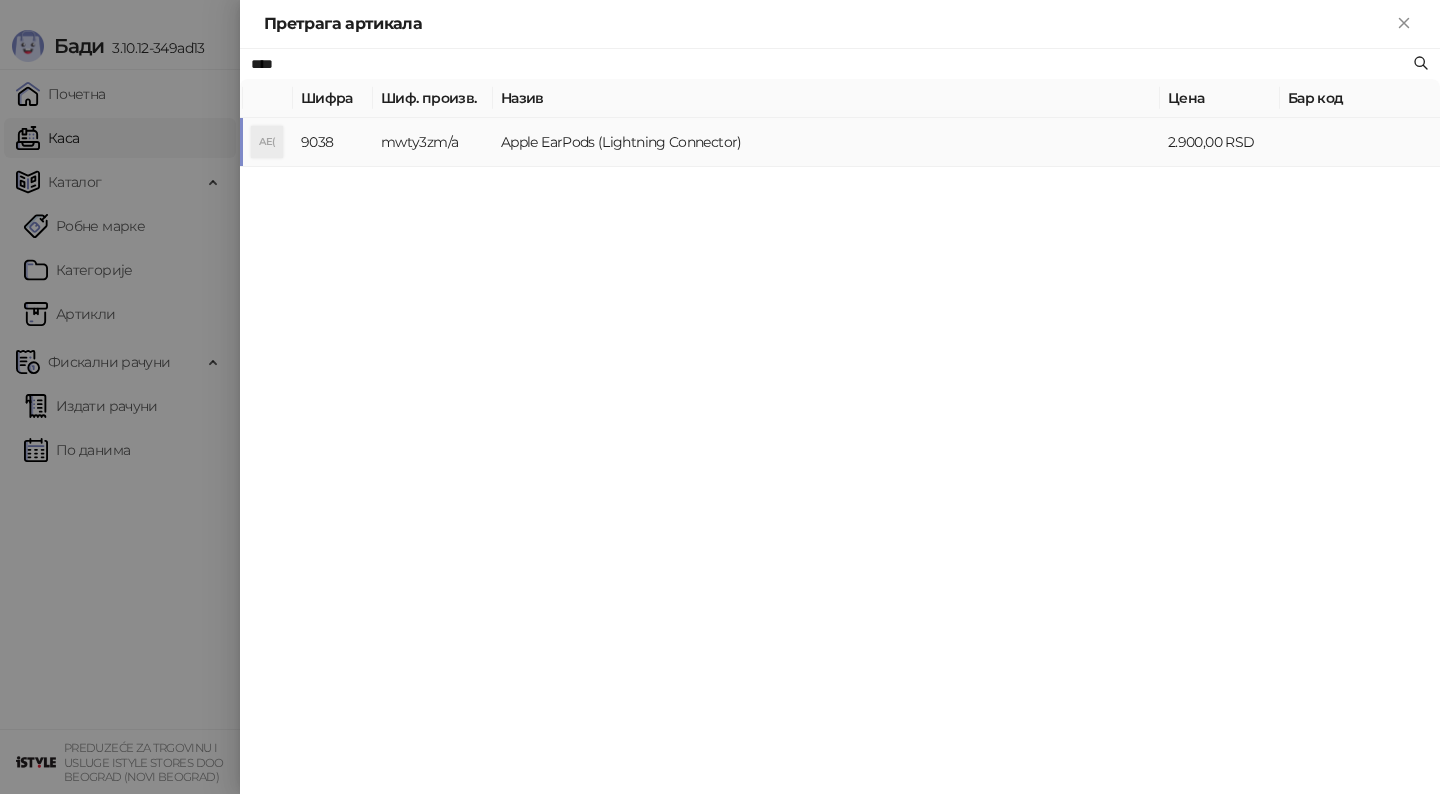 click on "Apple EarPods (Lightning Connector)" at bounding box center (826, 142) 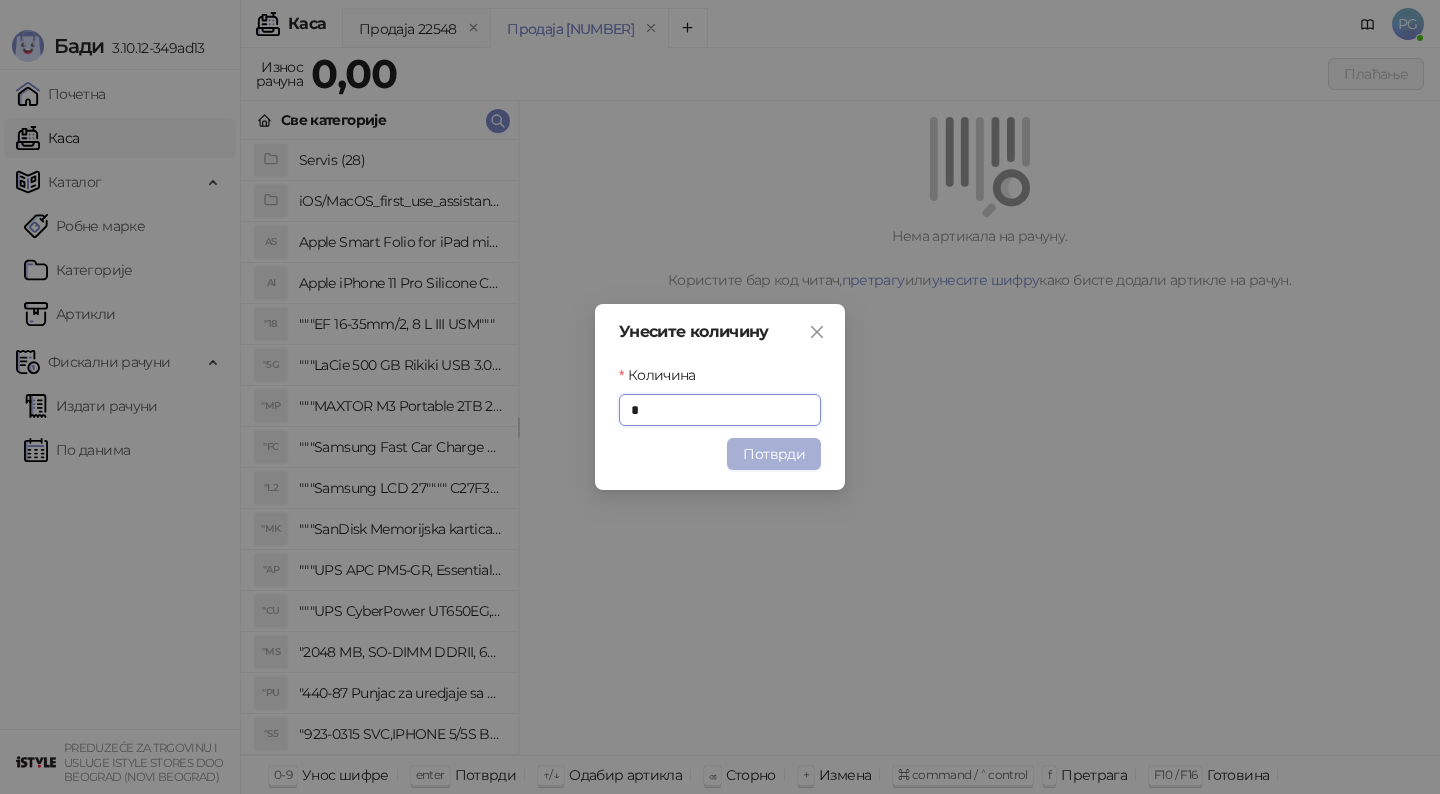 click on "Потврди" at bounding box center [774, 454] 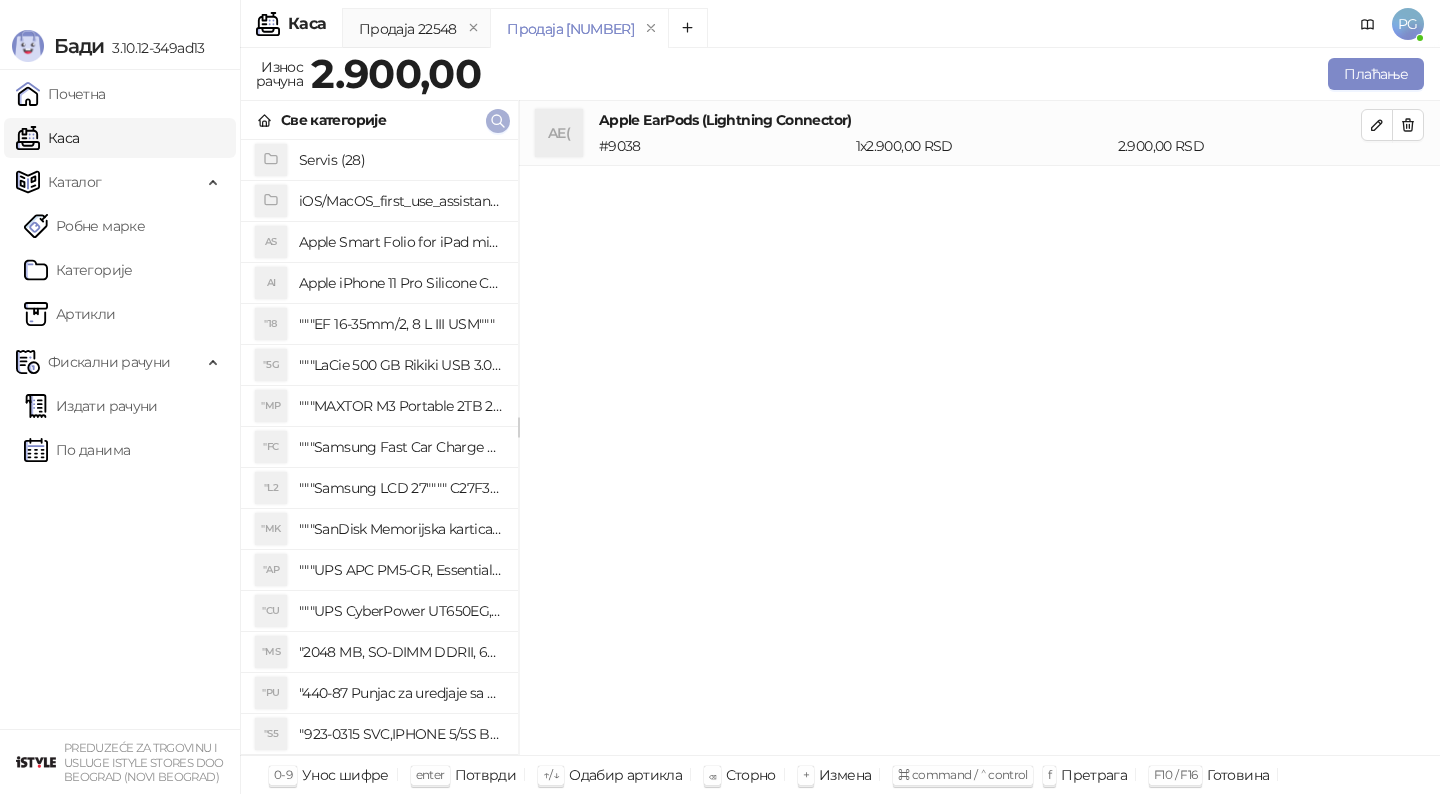 click 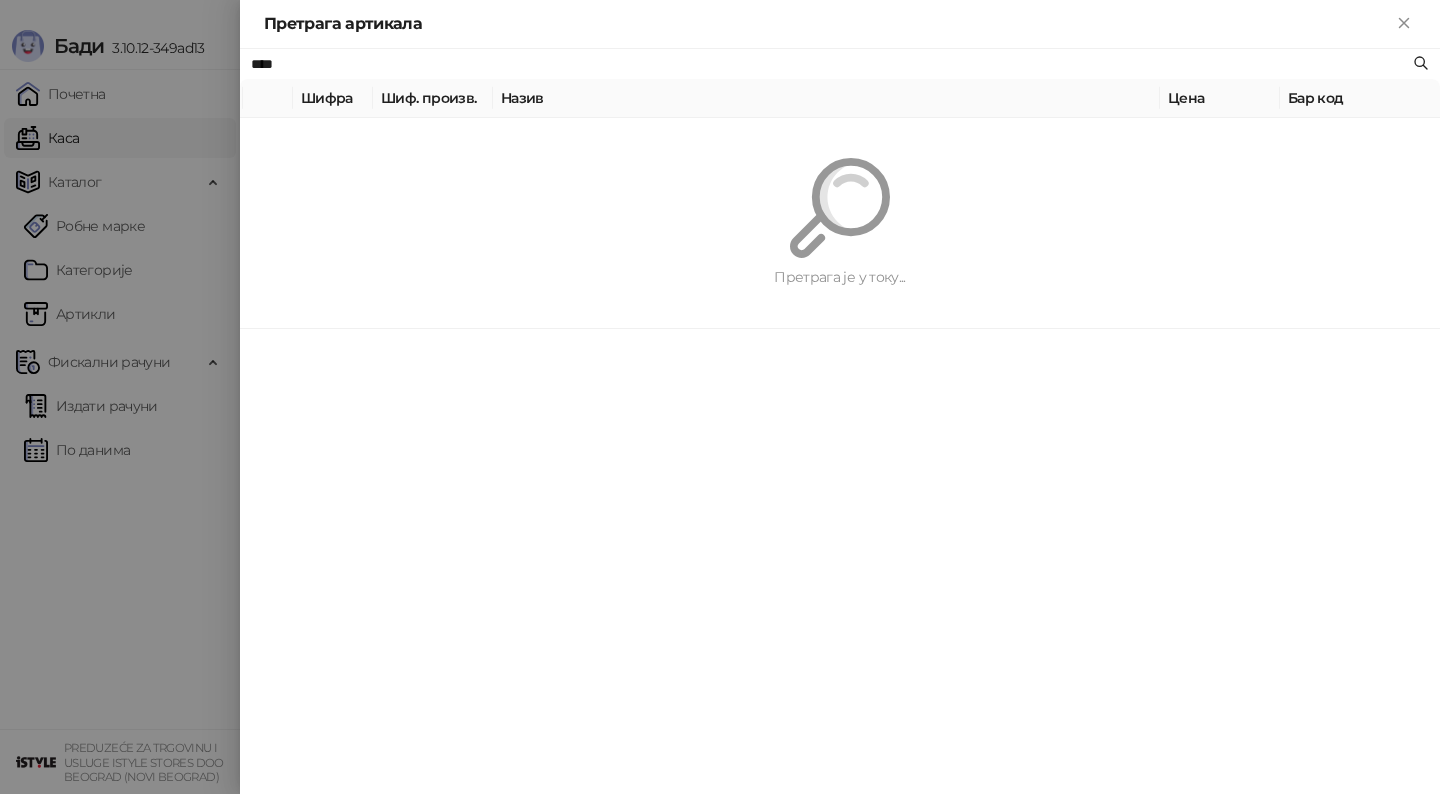 paste on "*****" 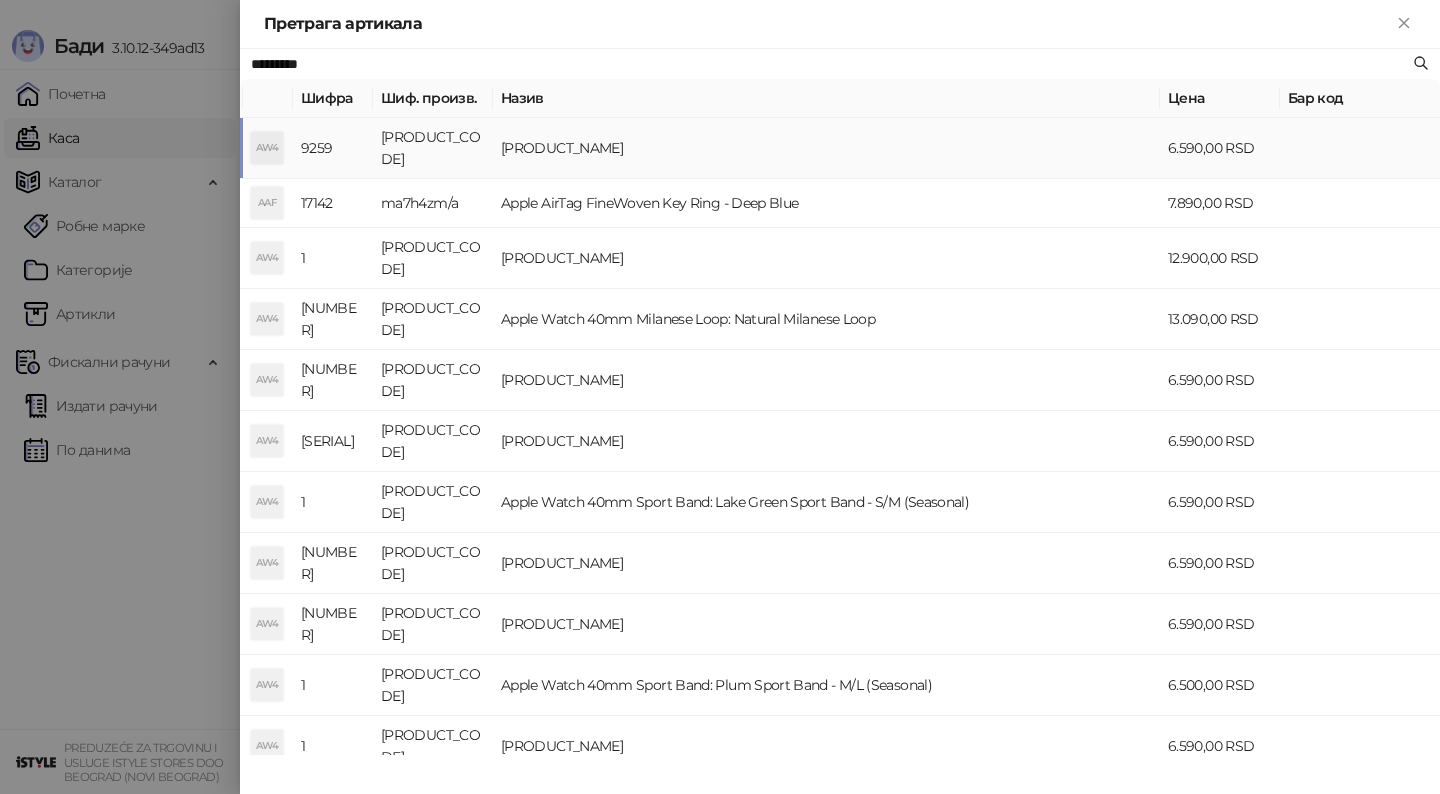 type on "*********" 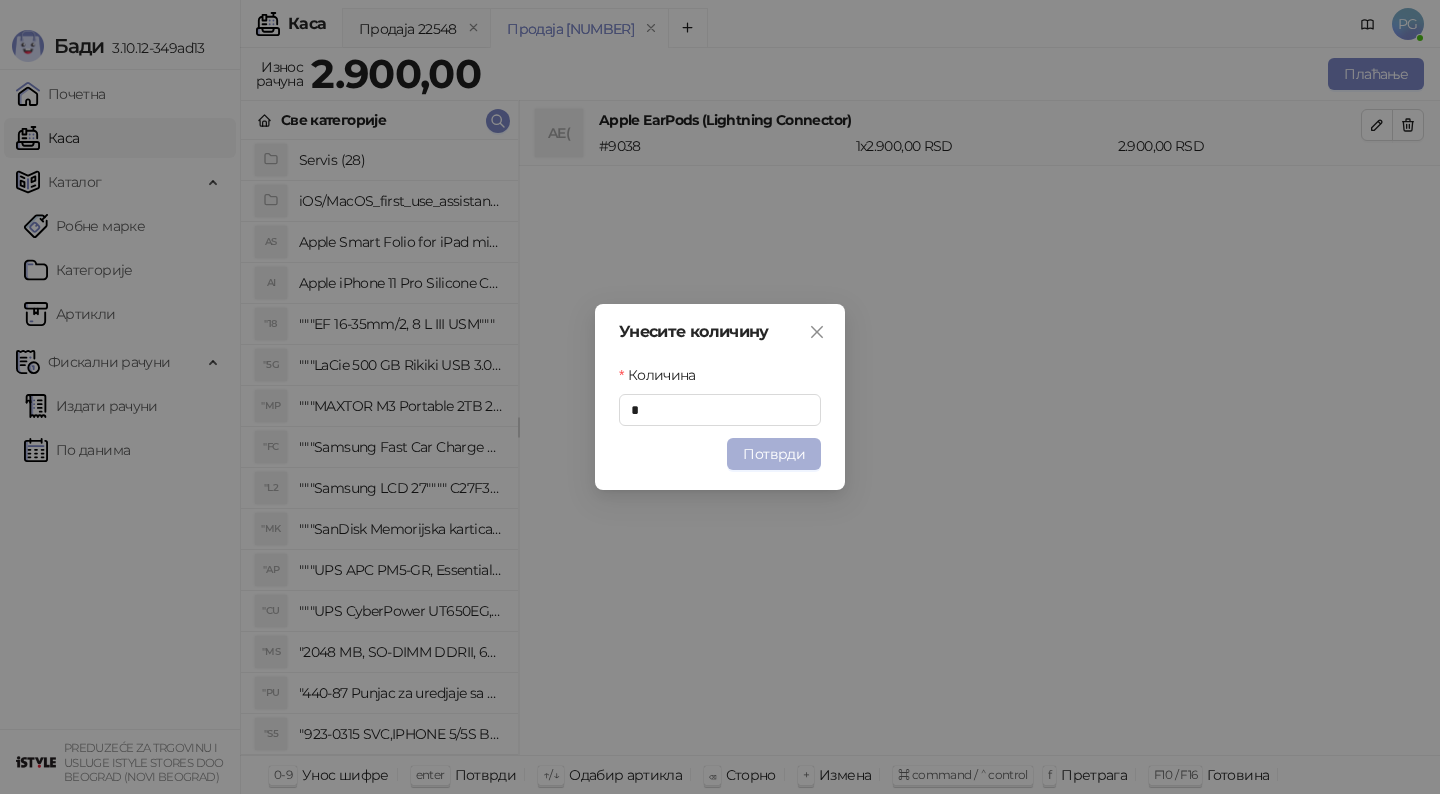 click on "Потврди" at bounding box center (774, 454) 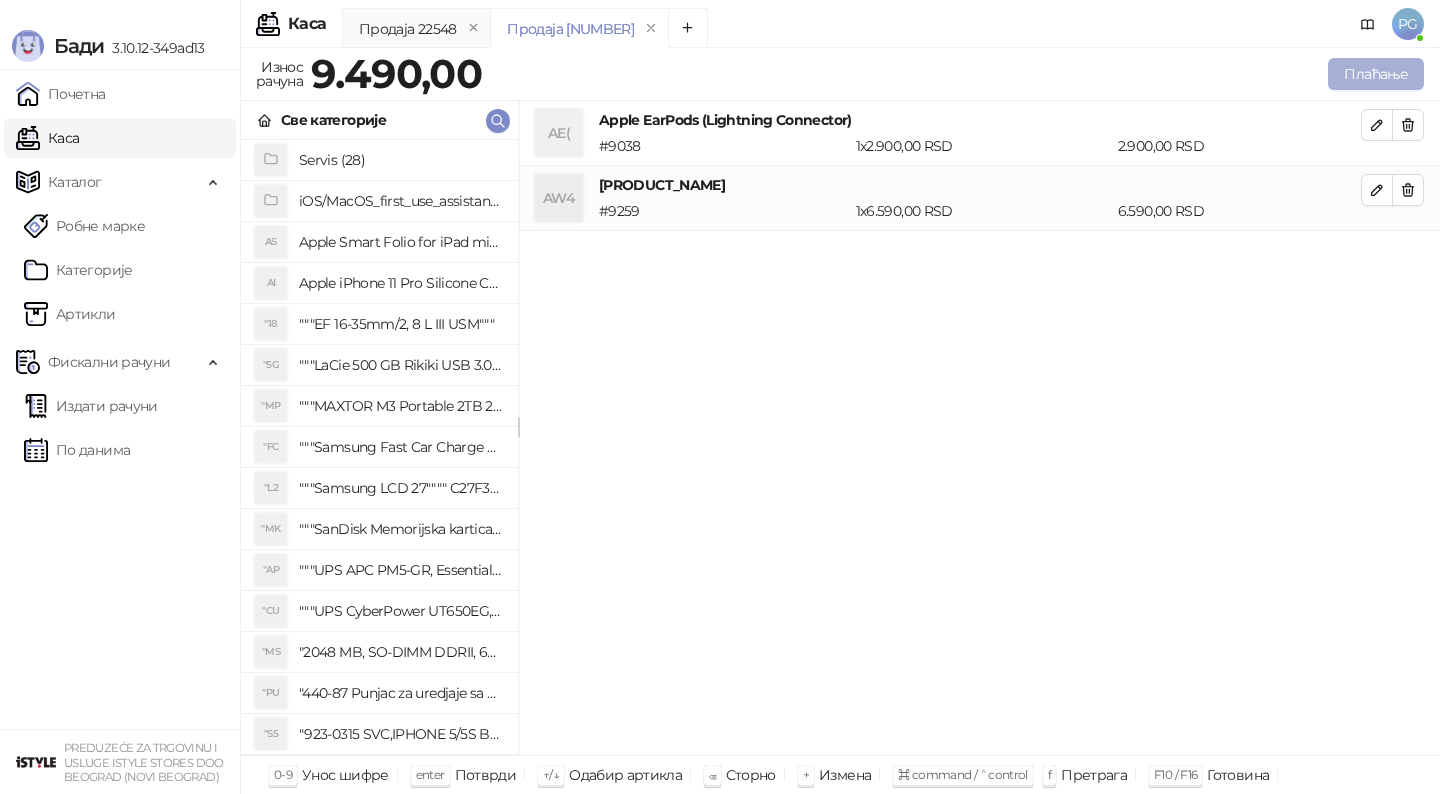 click on "Плаћање" at bounding box center (1376, 74) 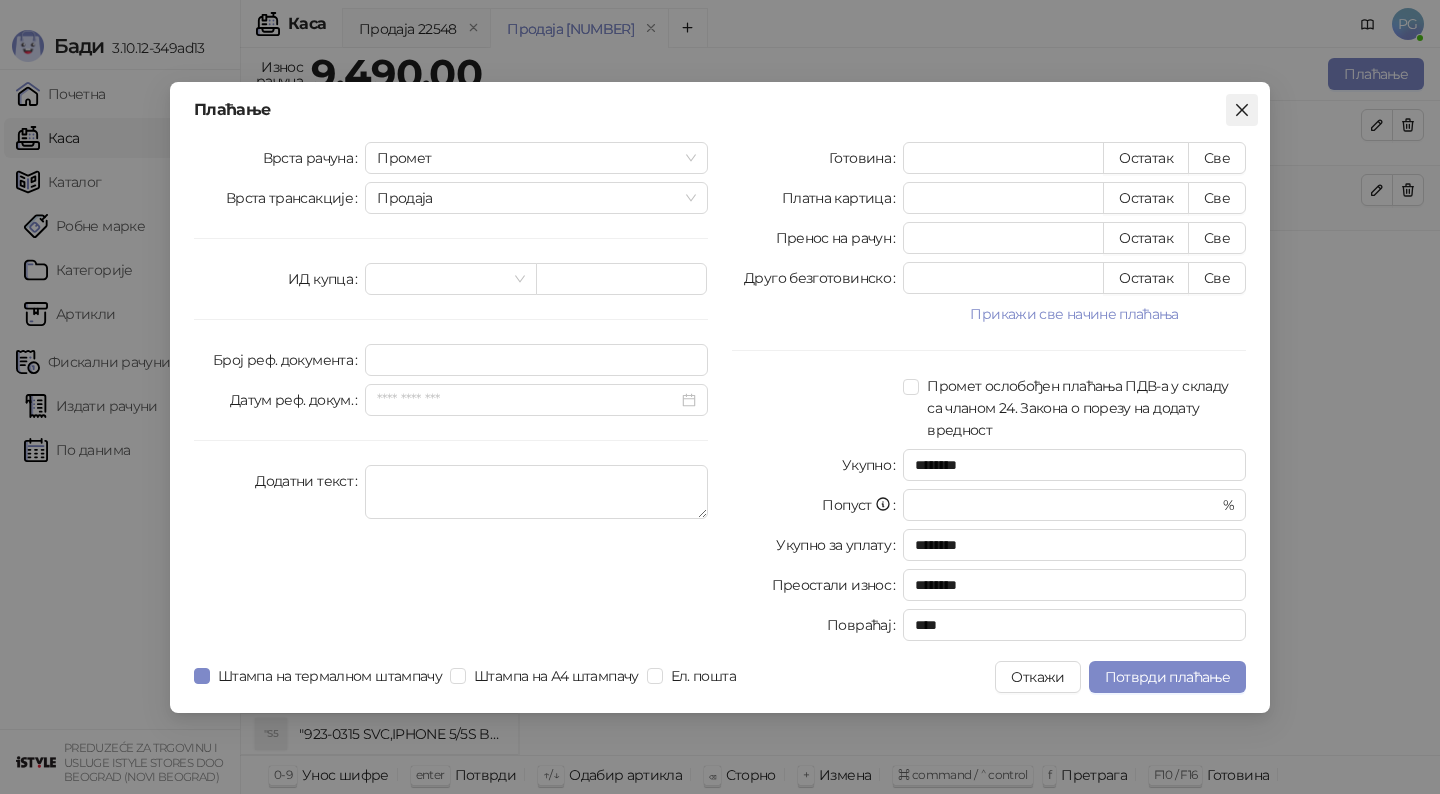 click 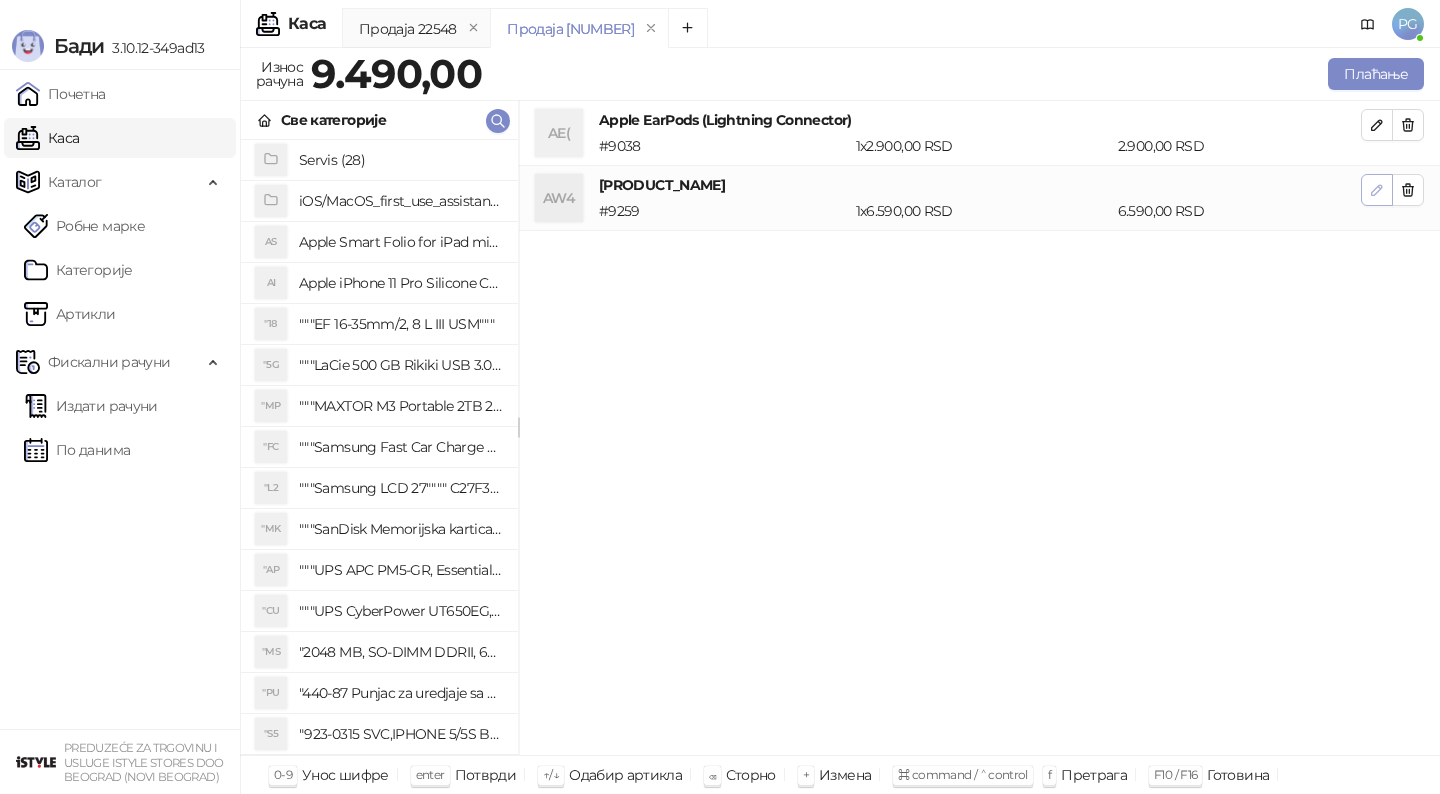 click at bounding box center [1377, 190] 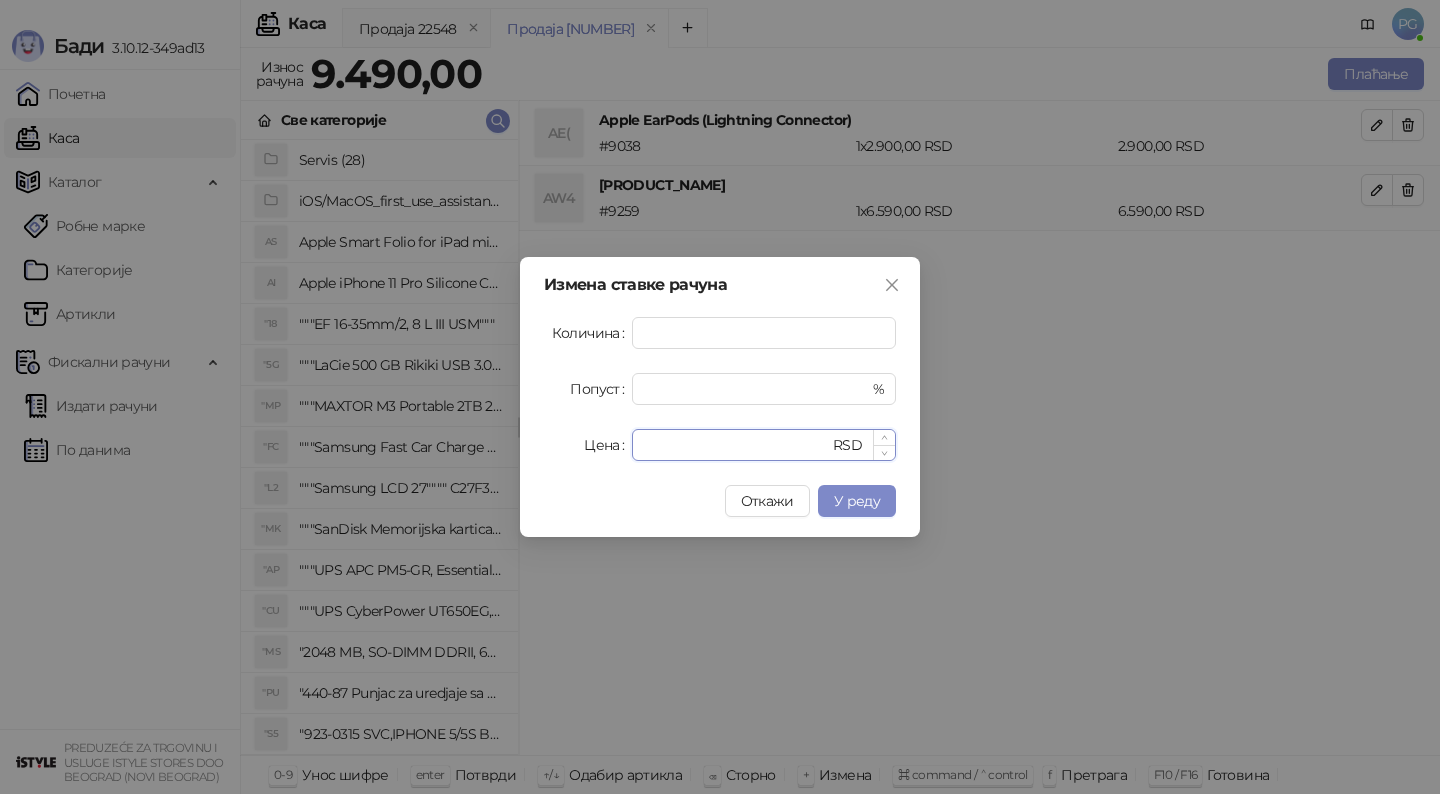 click on "****" at bounding box center (736, 445) 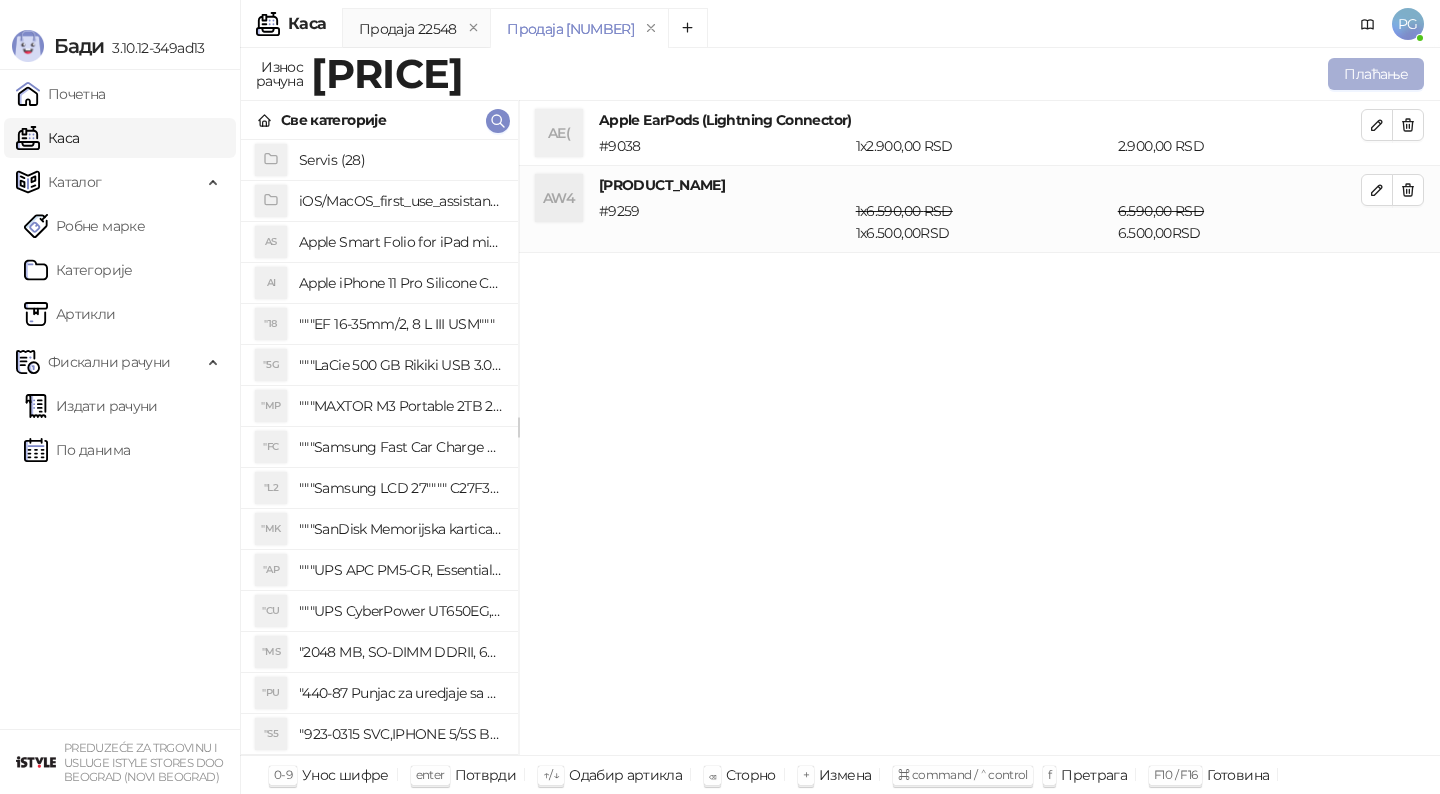 click on "Плаћање" at bounding box center (1376, 74) 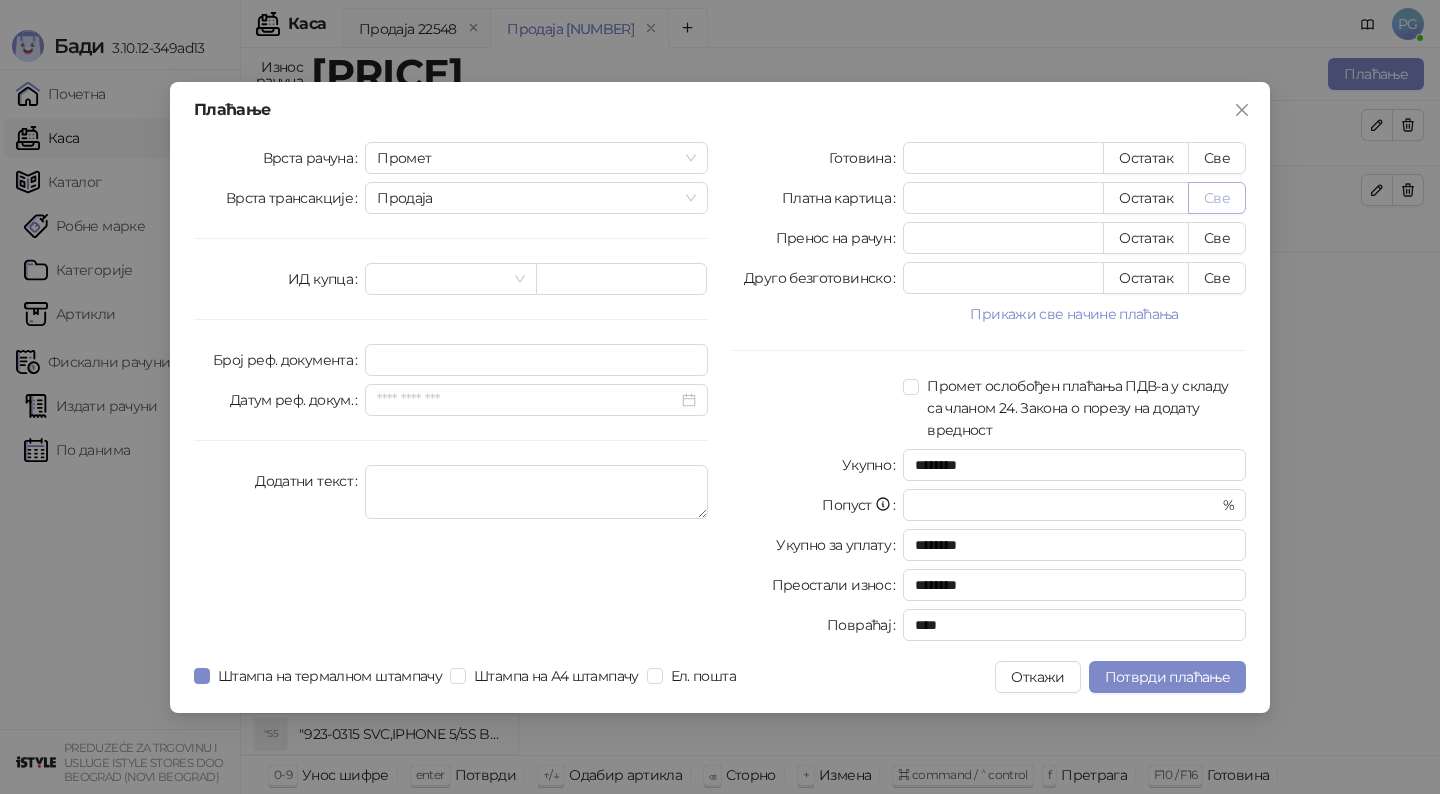 click on "Све" at bounding box center (1217, 198) 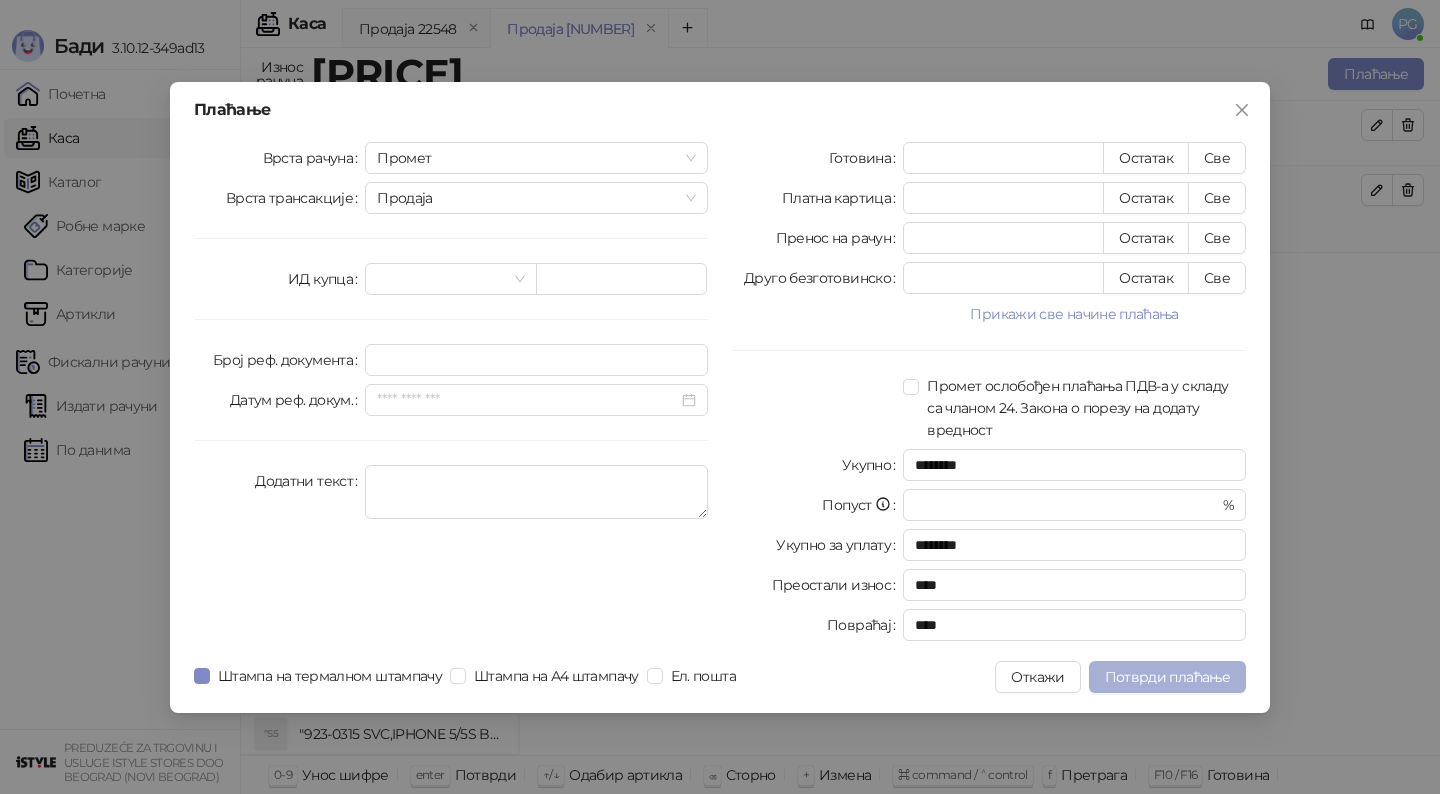 click on "Потврди плаћање" at bounding box center (1167, 677) 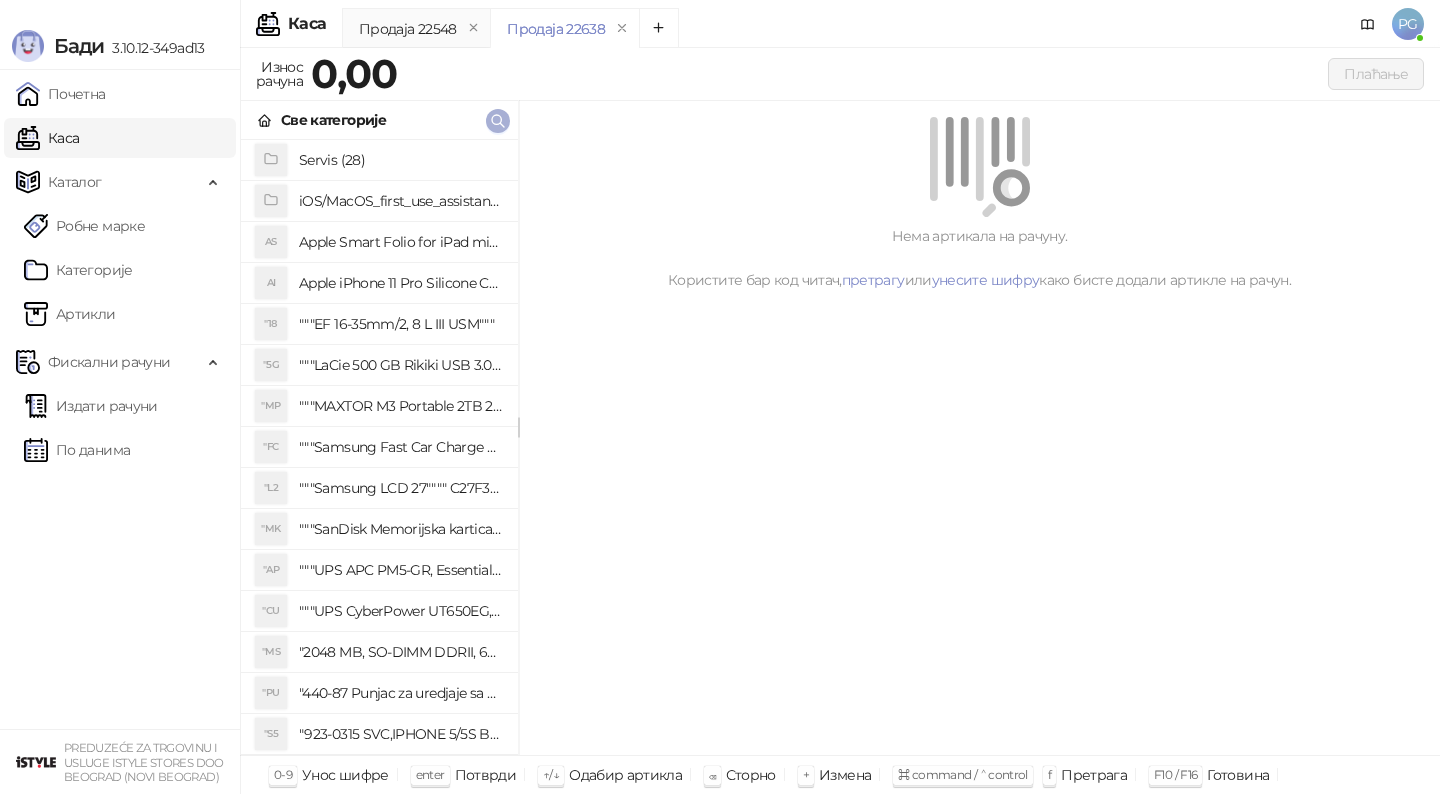 click 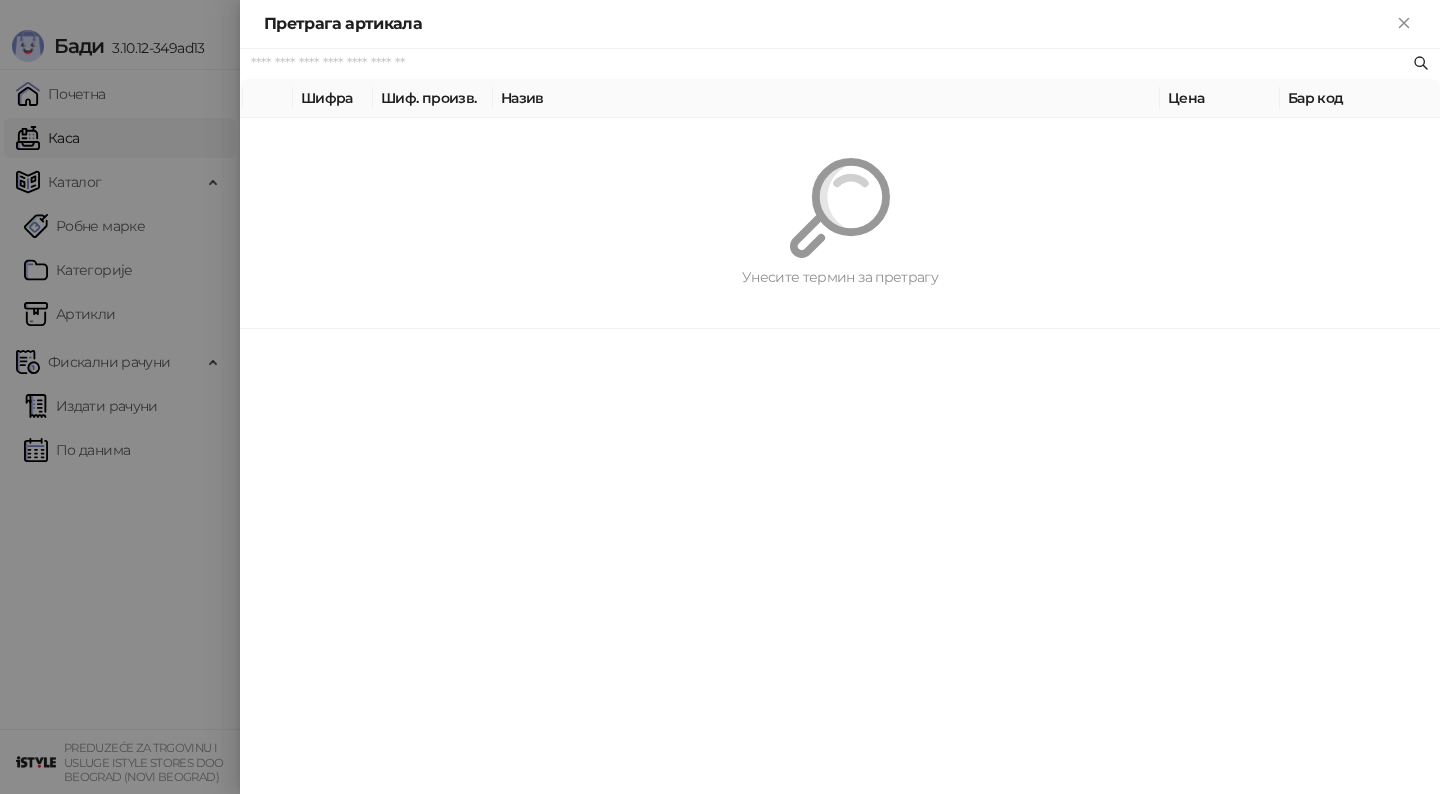 paste on "*********" 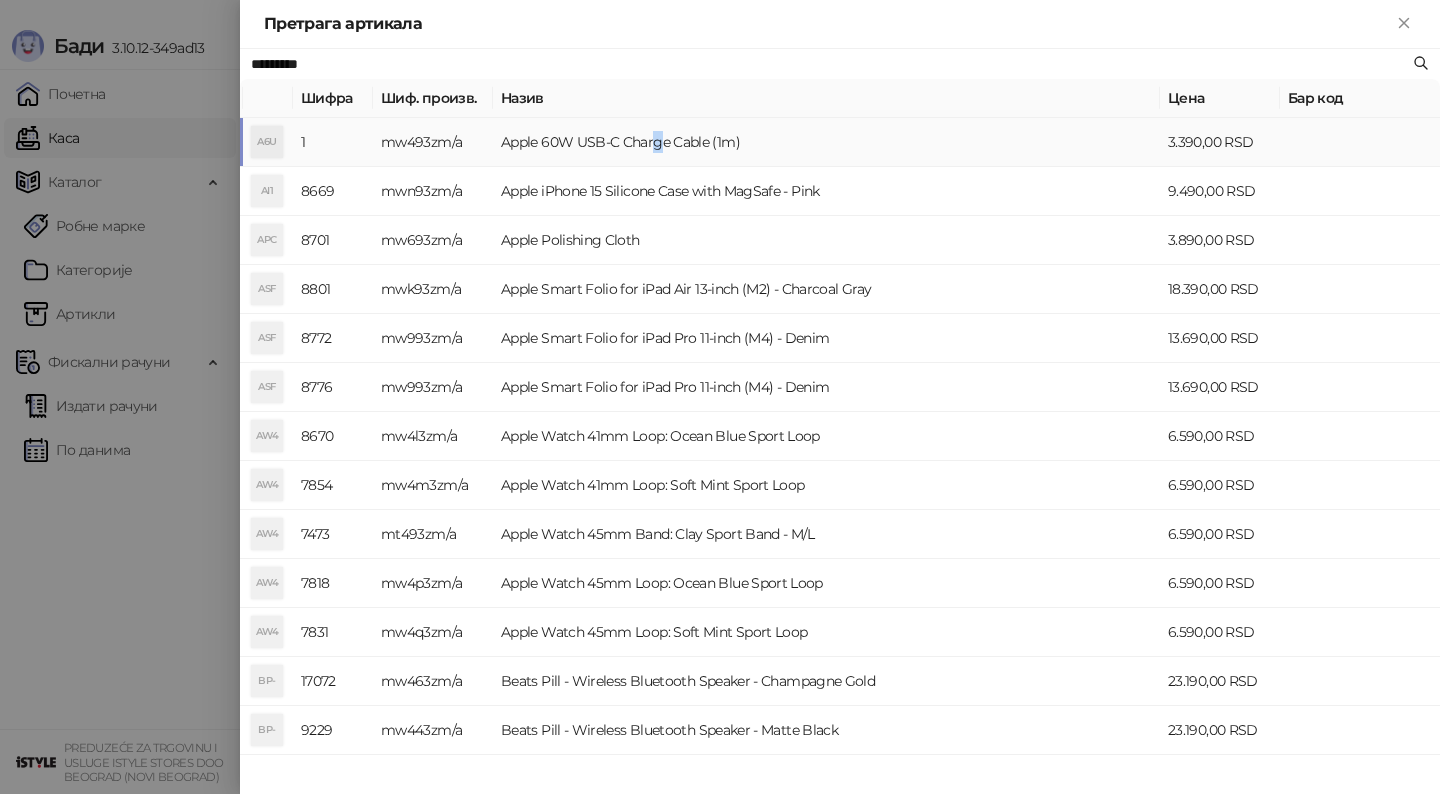 click on "Apple 60W USB-C Charge Cable (1m)" at bounding box center (826, 142) 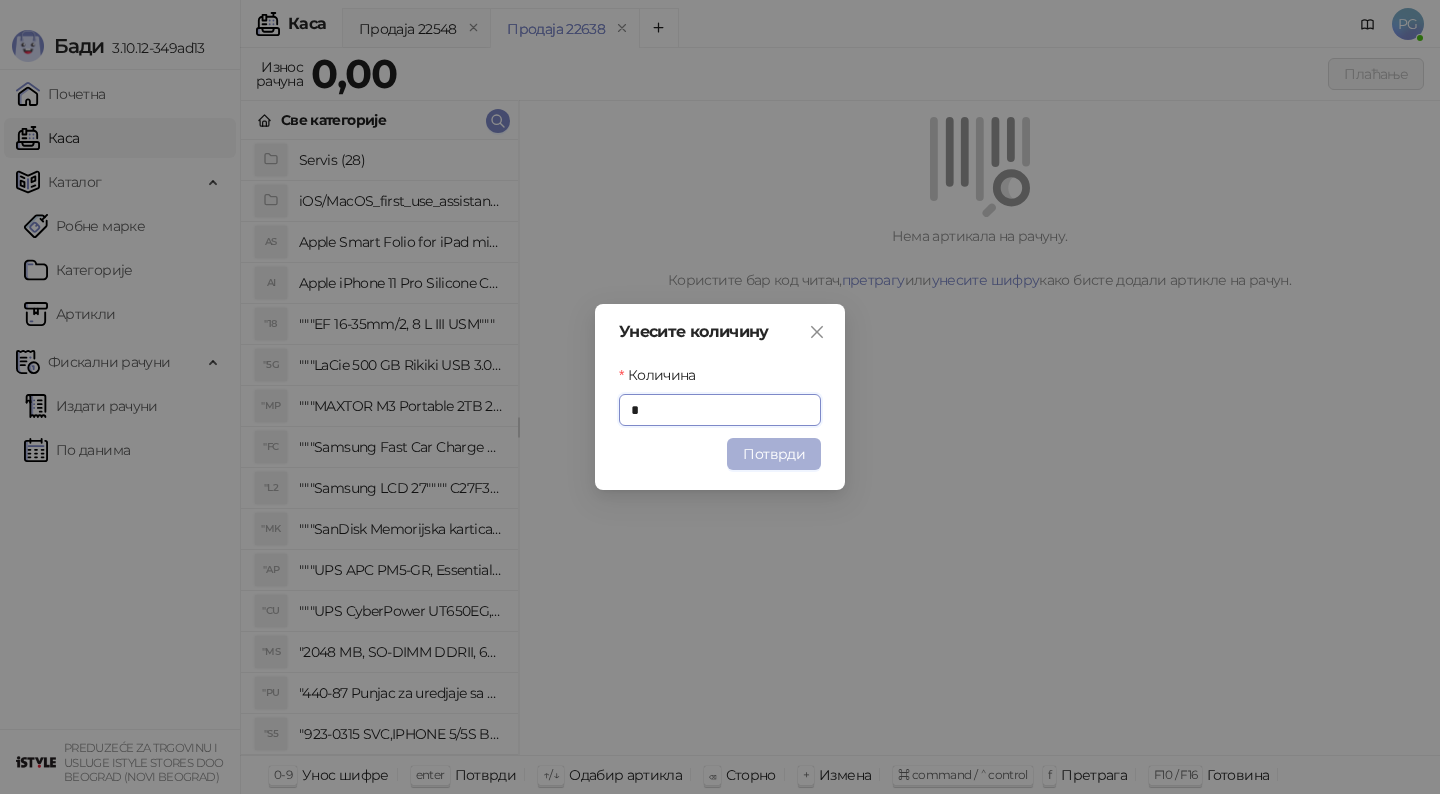 click on "Потврди" at bounding box center [774, 454] 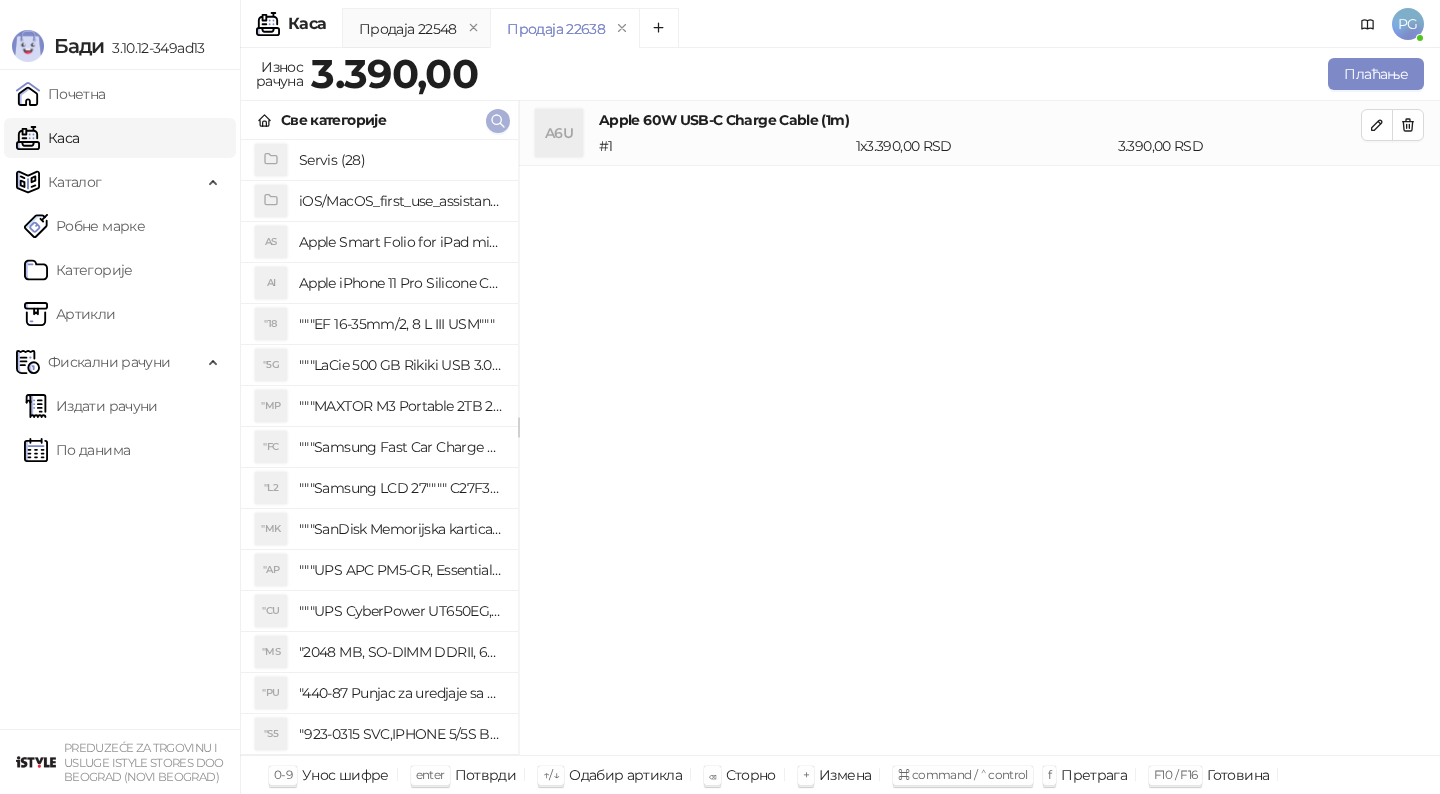 click 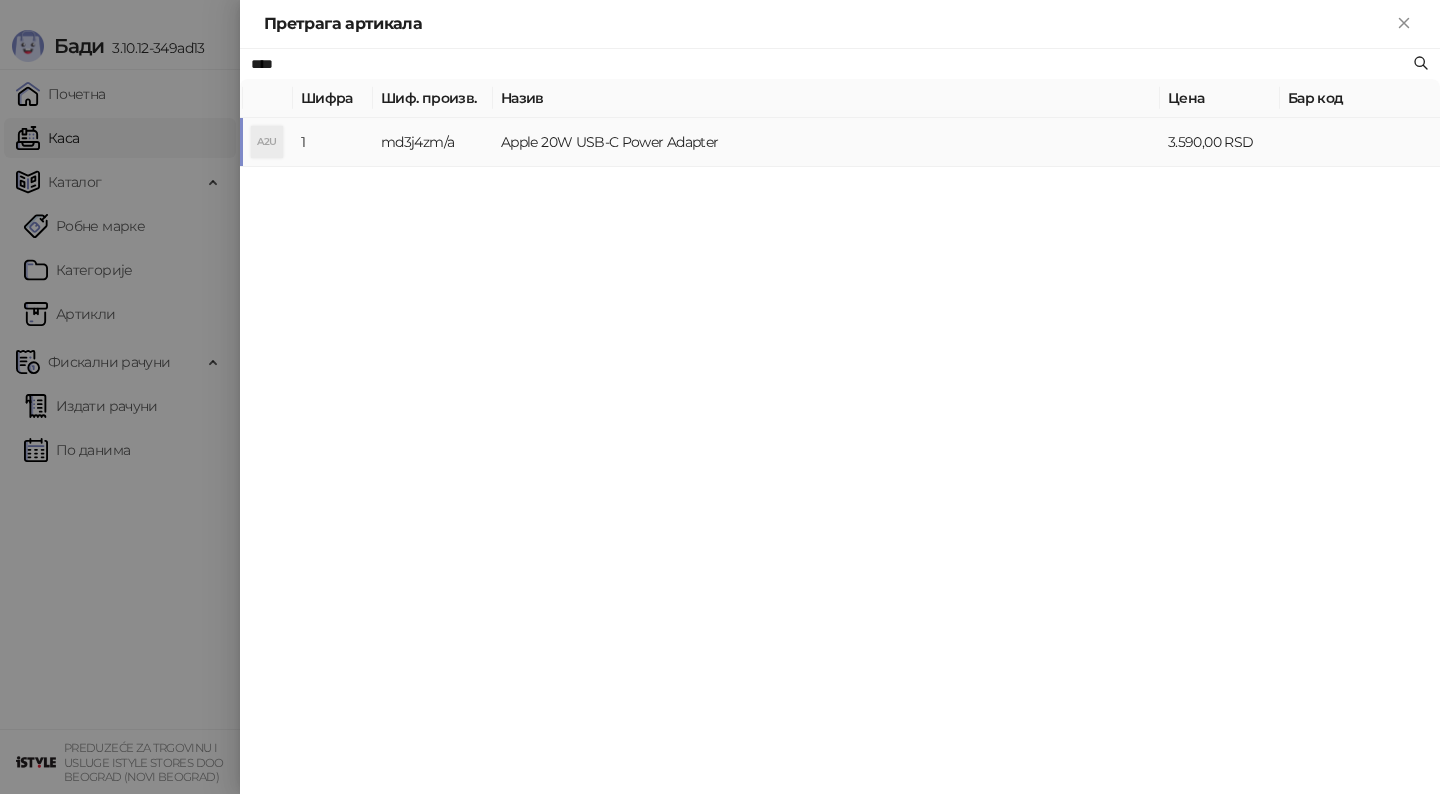 click on "Apple 20W USB-C Power Adapter" at bounding box center [826, 142] 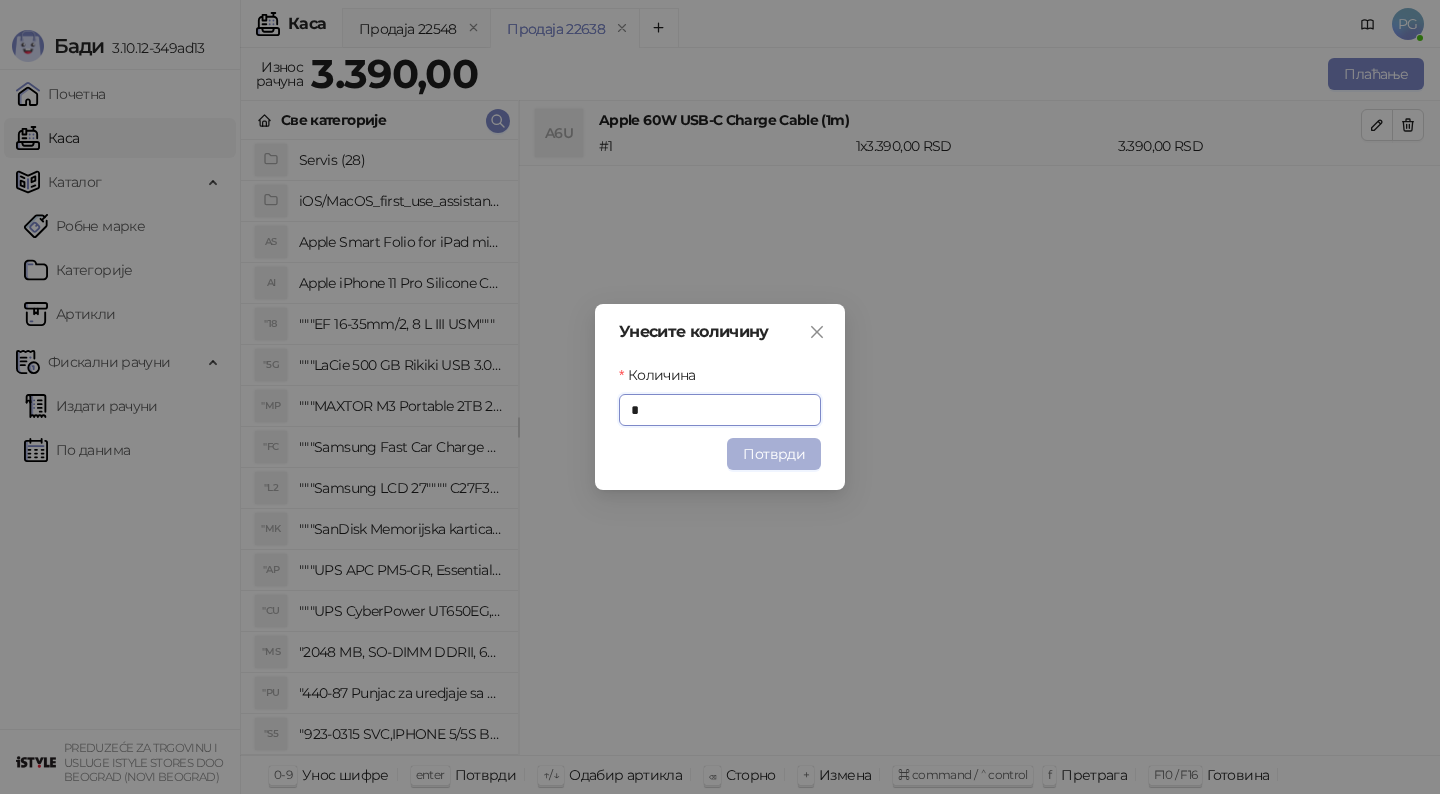 click on "Потврди" at bounding box center (774, 454) 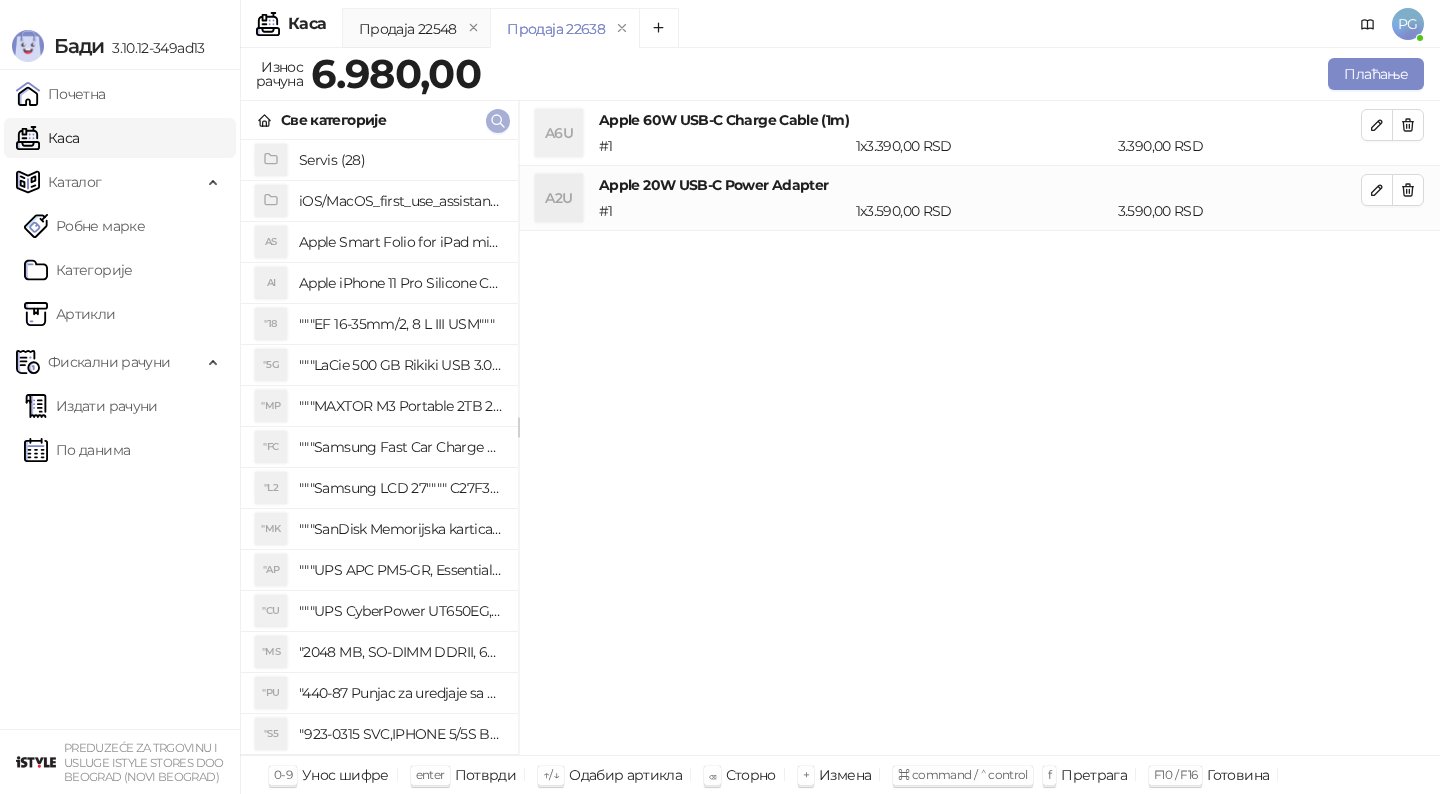 click 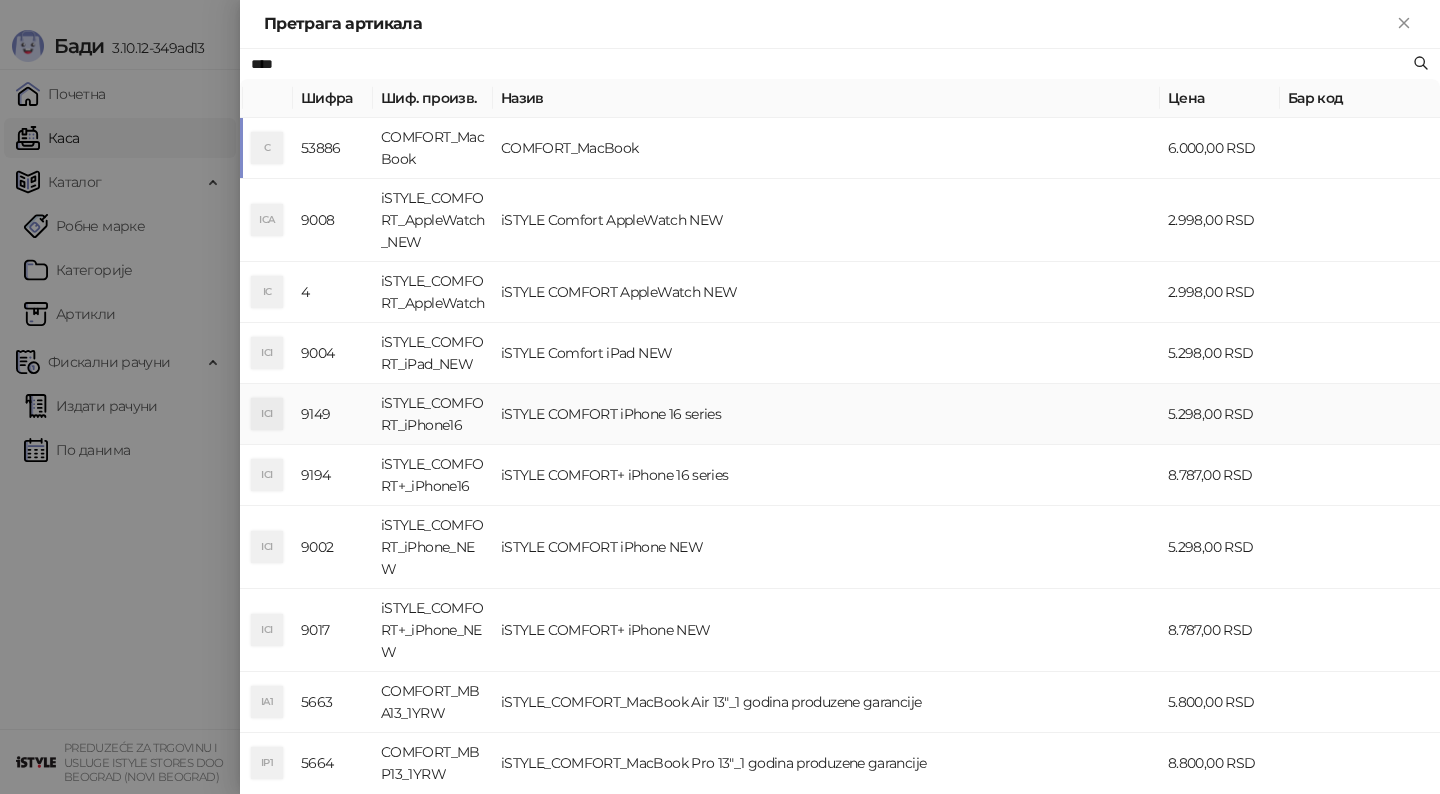 click on "iSTYLE COMFORT iPhone 16 series" at bounding box center [826, 414] 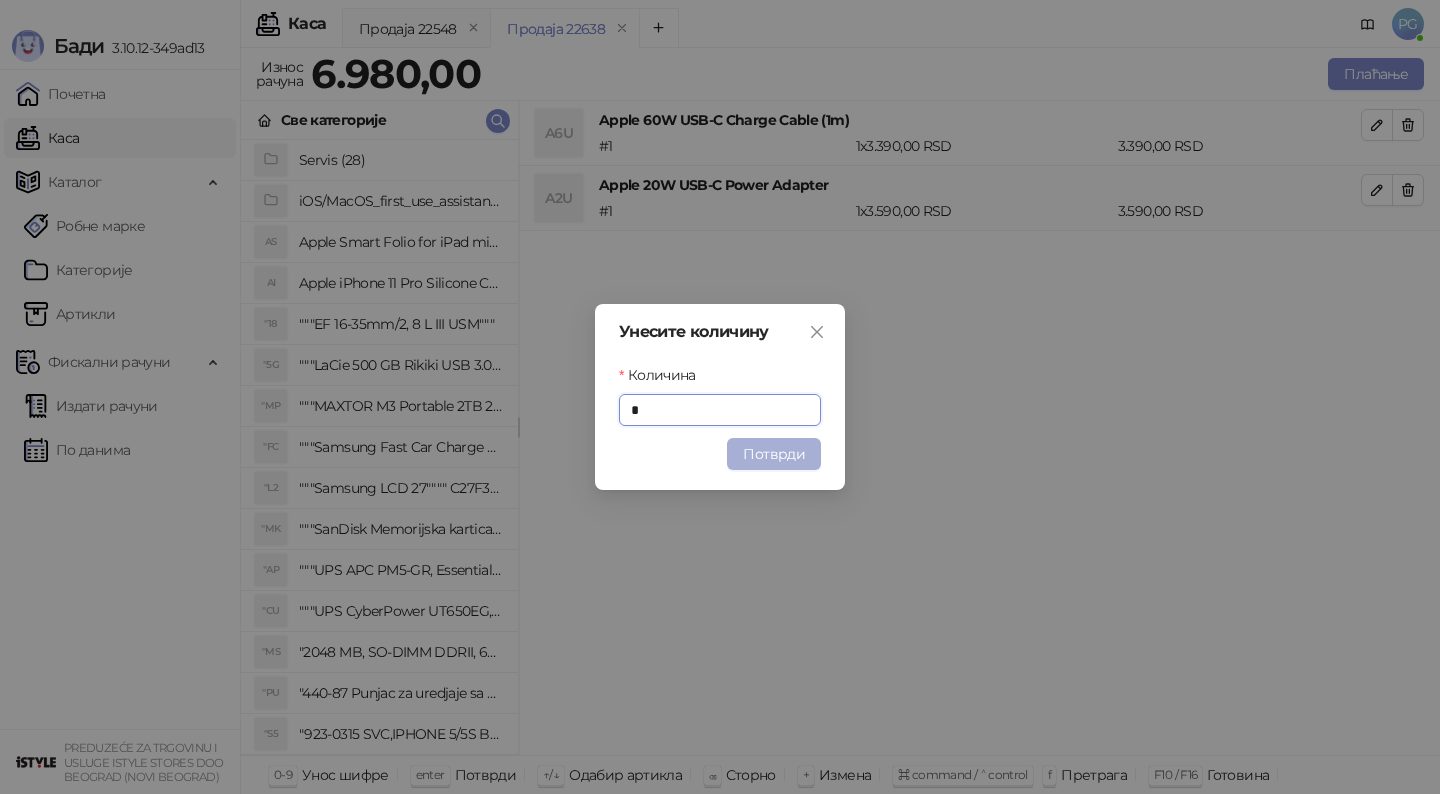 click on "Потврди" at bounding box center [774, 454] 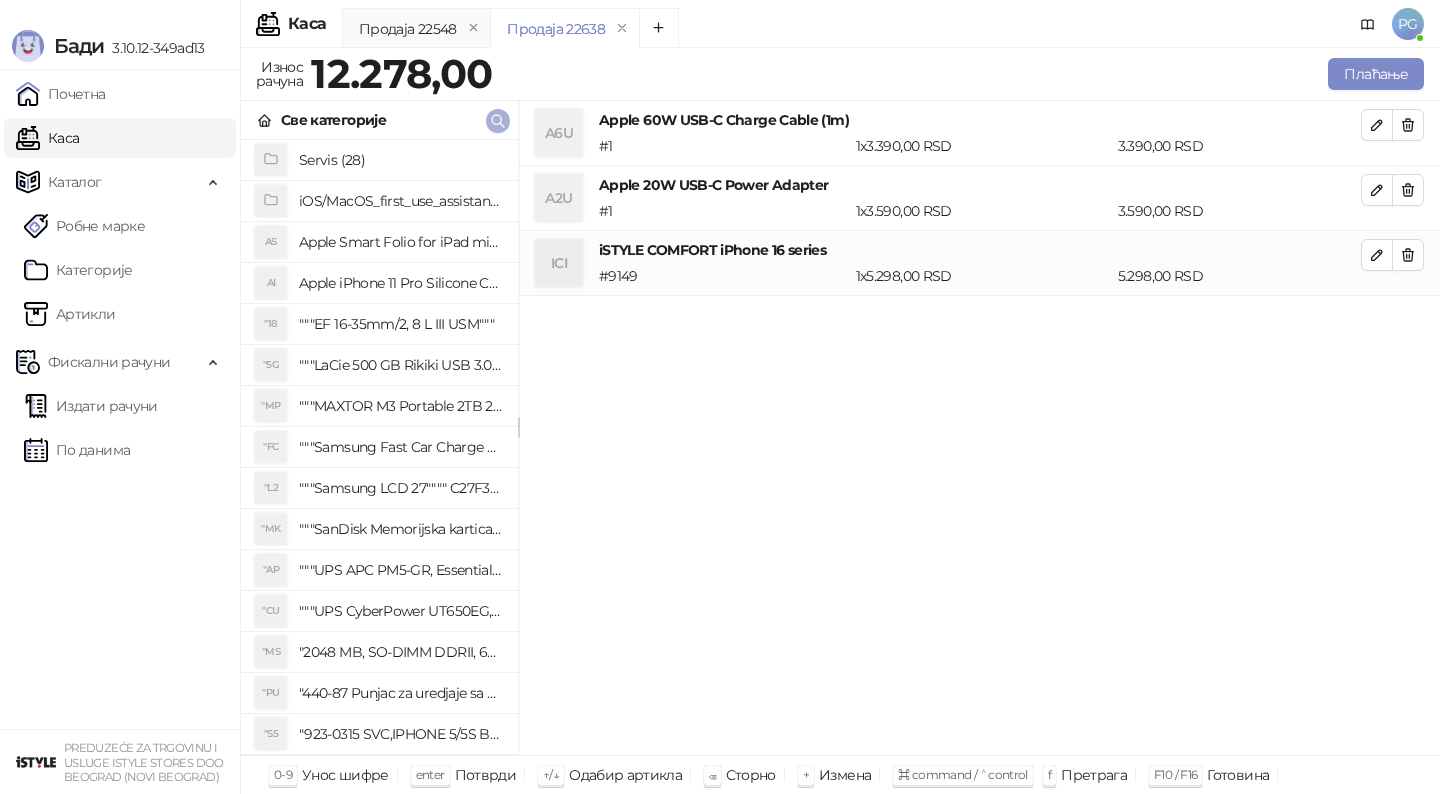 click at bounding box center (498, 121) 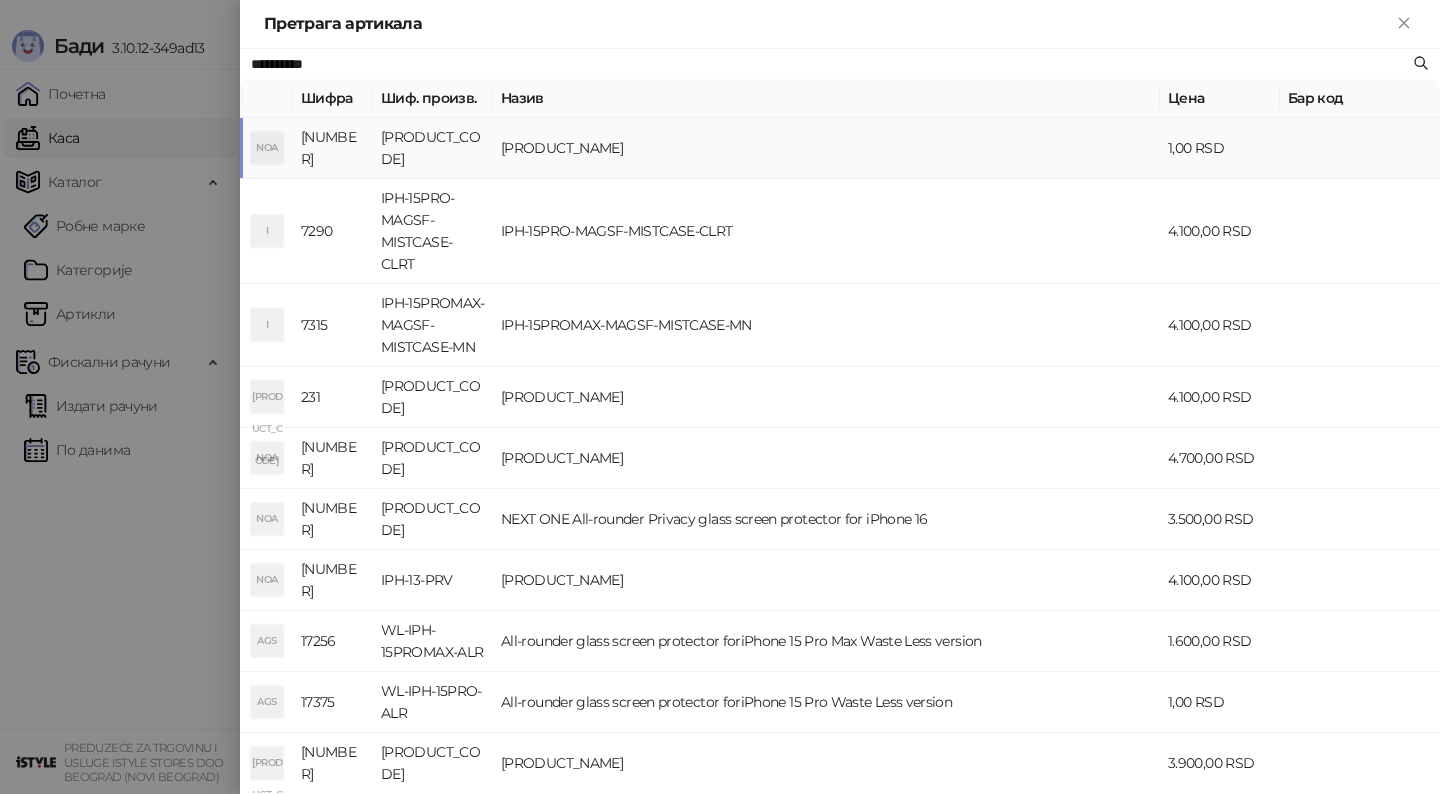 type on "**********" 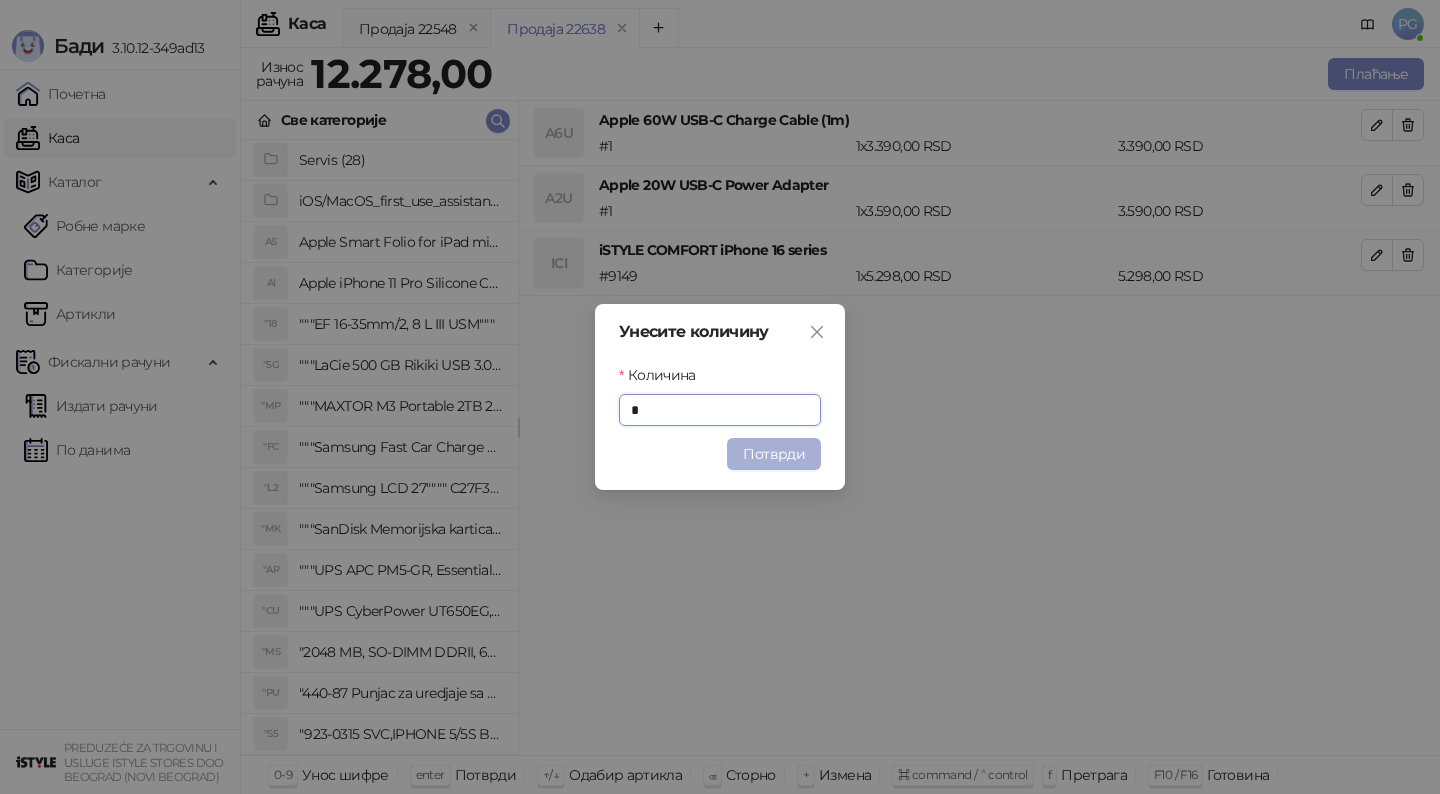 click on "Потврди" at bounding box center [774, 454] 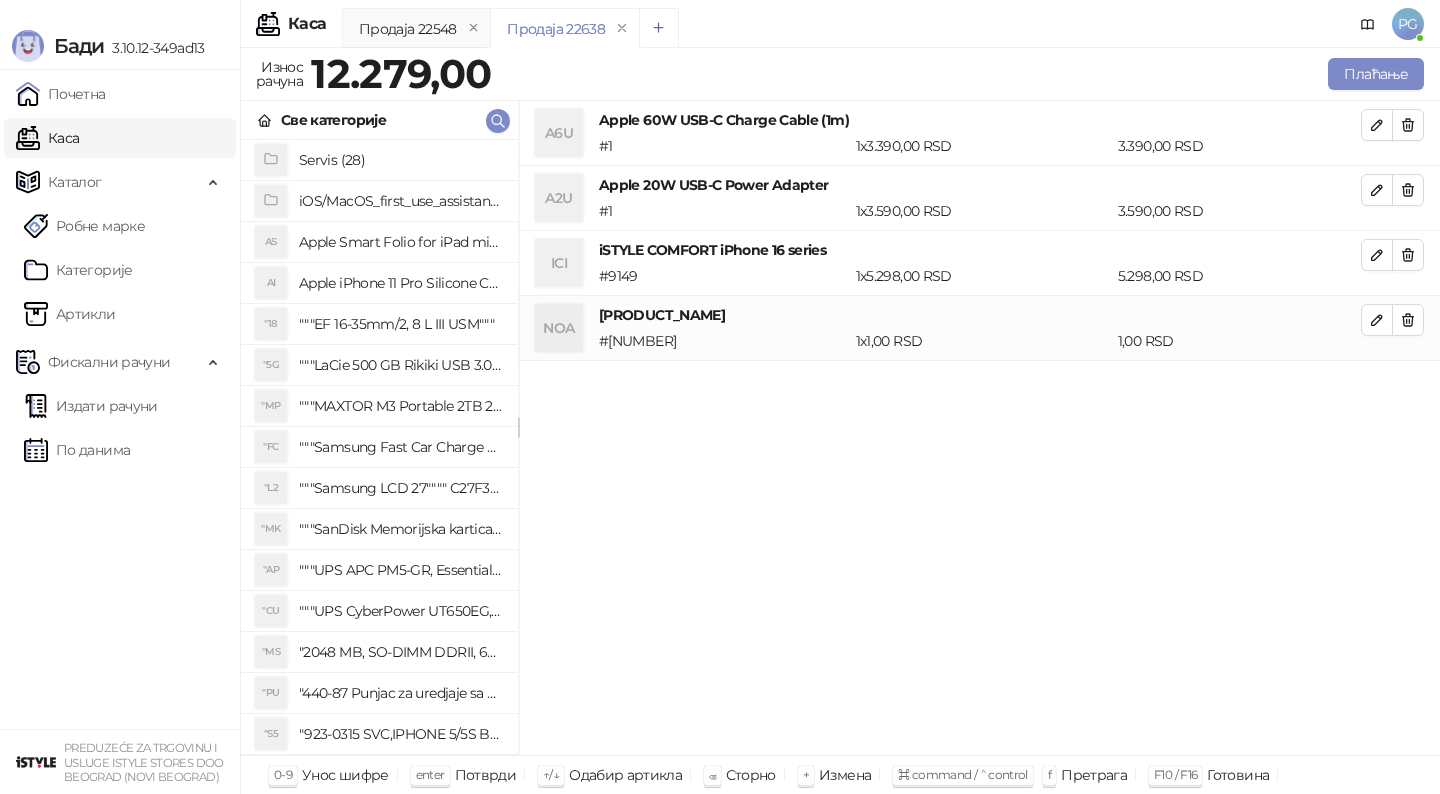 click at bounding box center (659, 28) 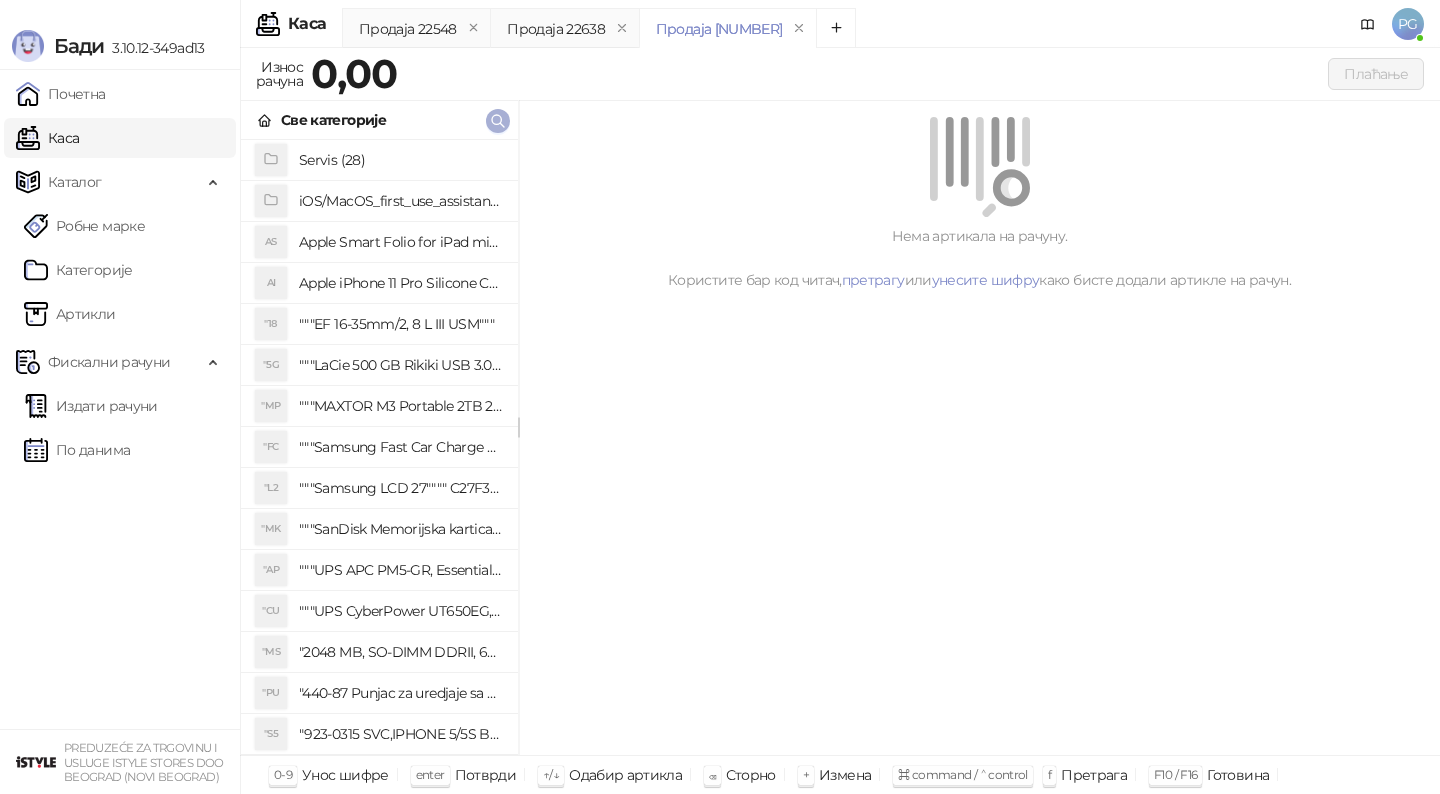 click 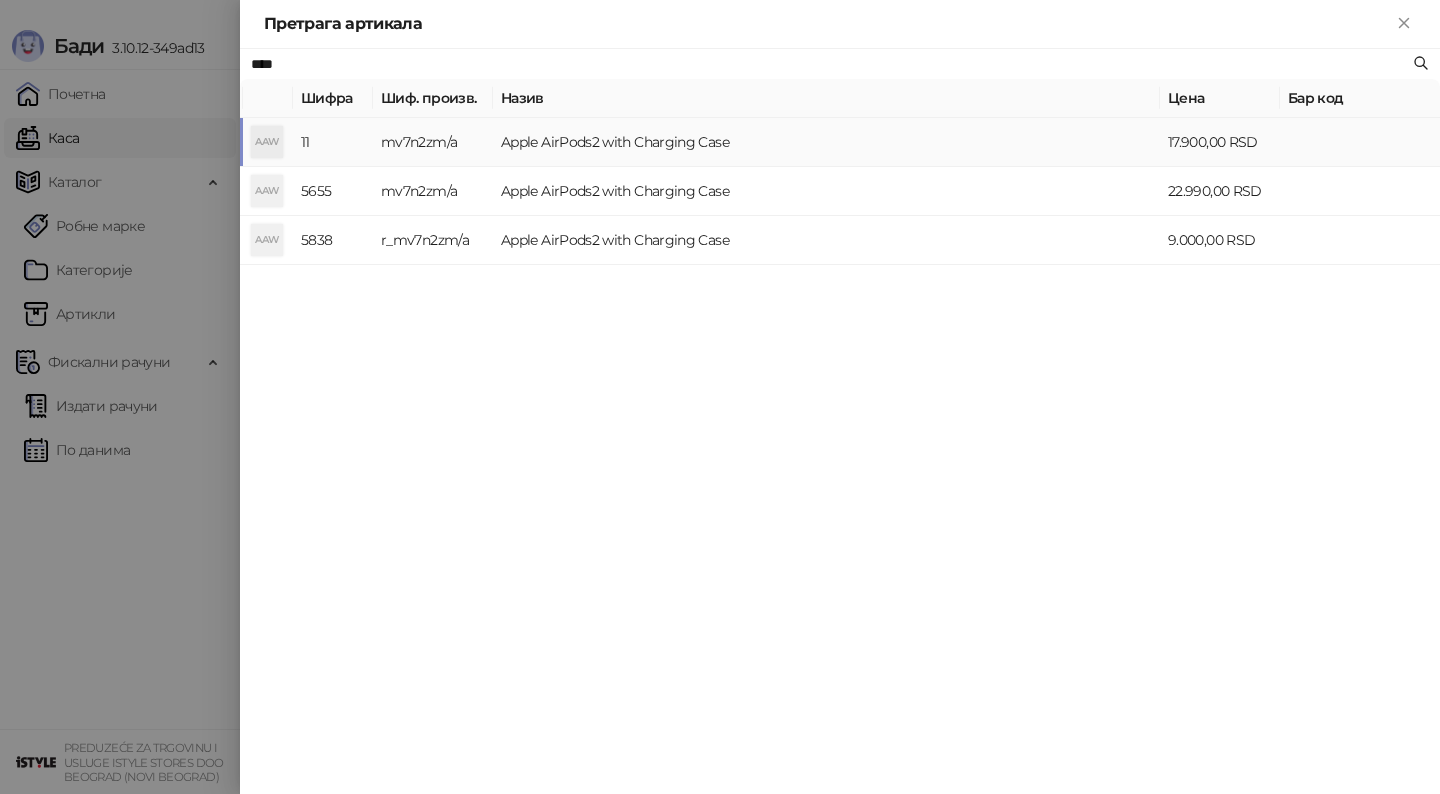 click on "Apple AirPods2 with Charging Case" at bounding box center (826, 142) 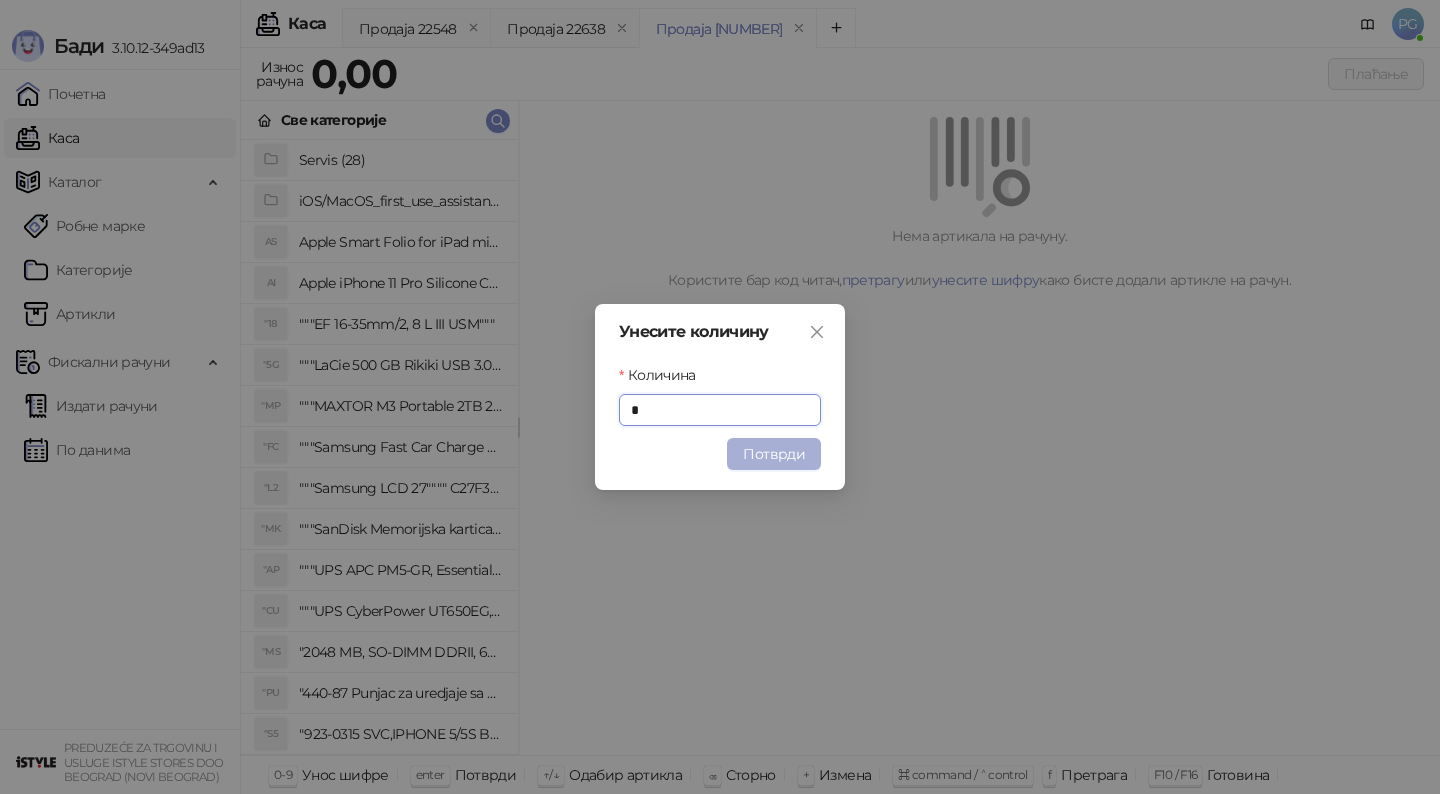 click on "Потврди" at bounding box center (774, 454) 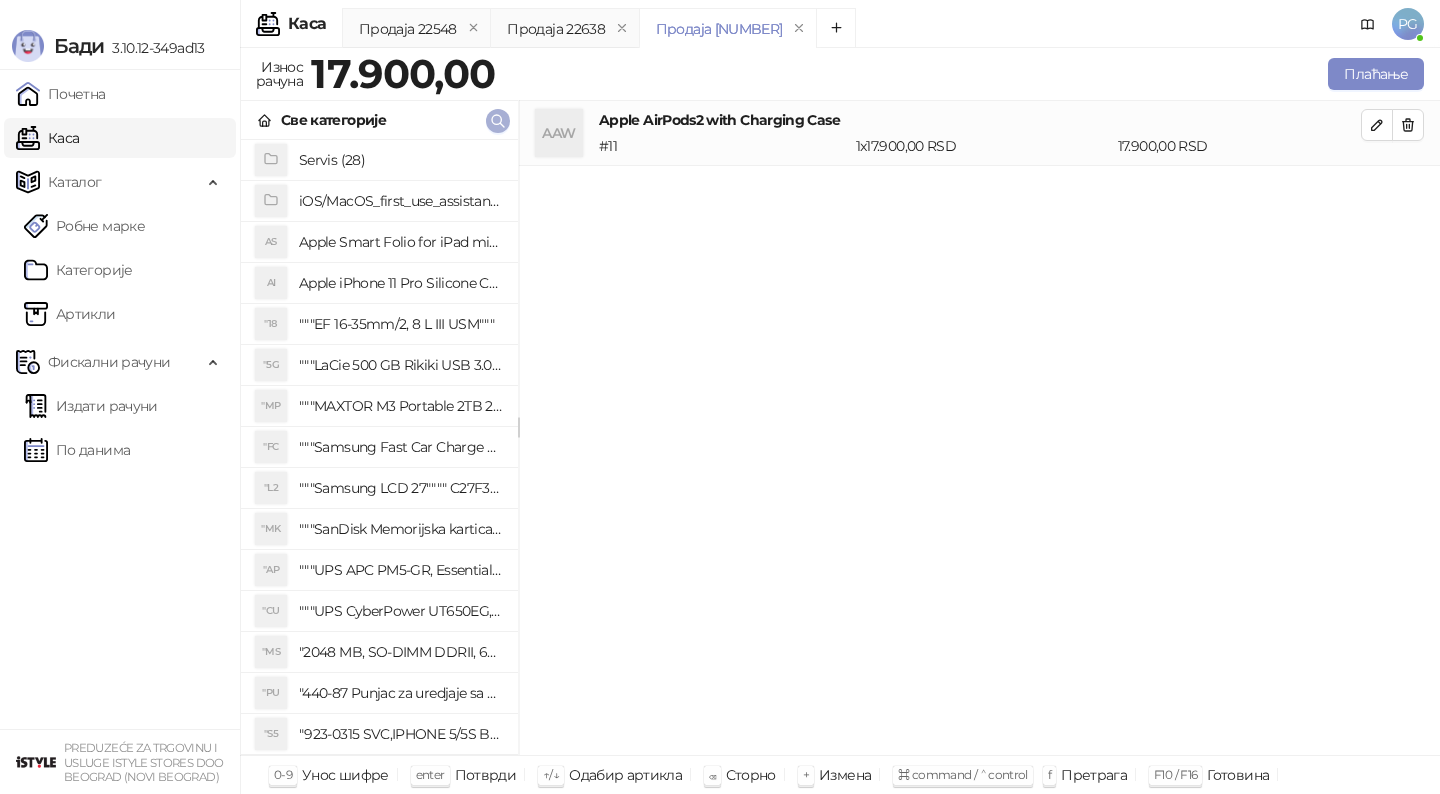 click at bounding box center [498, 121] 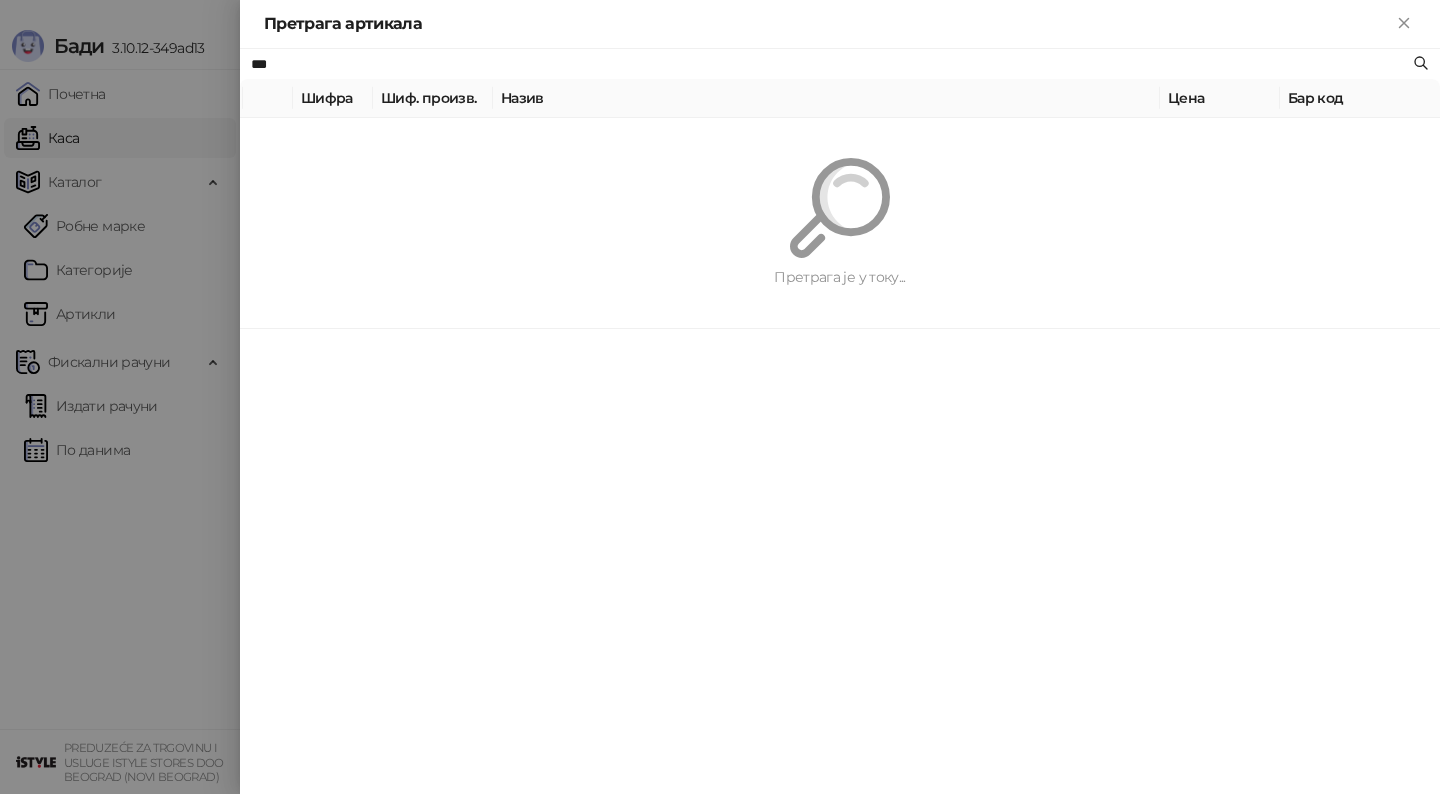 type on "***" 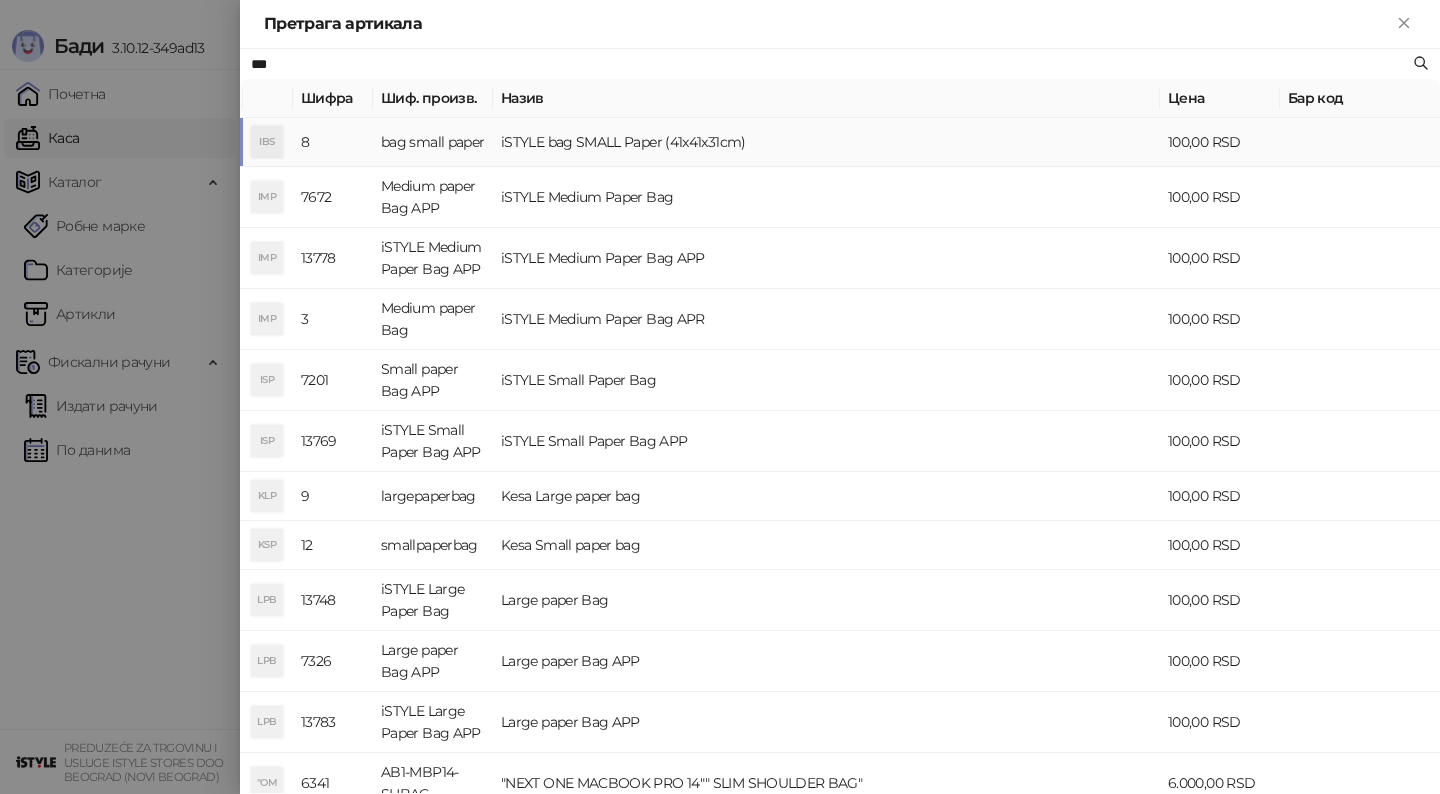 click on "iSTYLE bag SMALL Paper (41x41x31cm)" at bounding box center [826, 142] 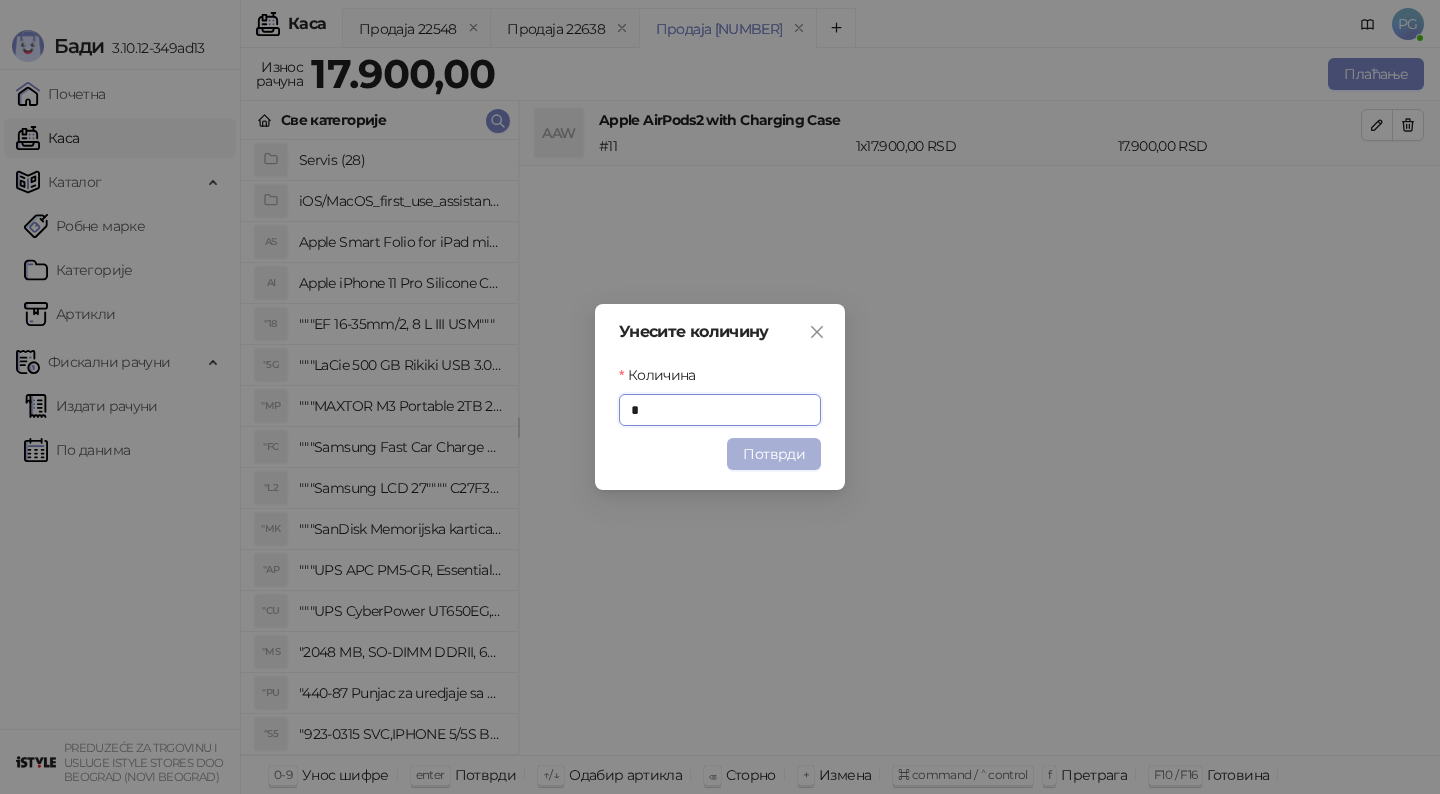 click on "Потврди" at bounding box center (774, 454) 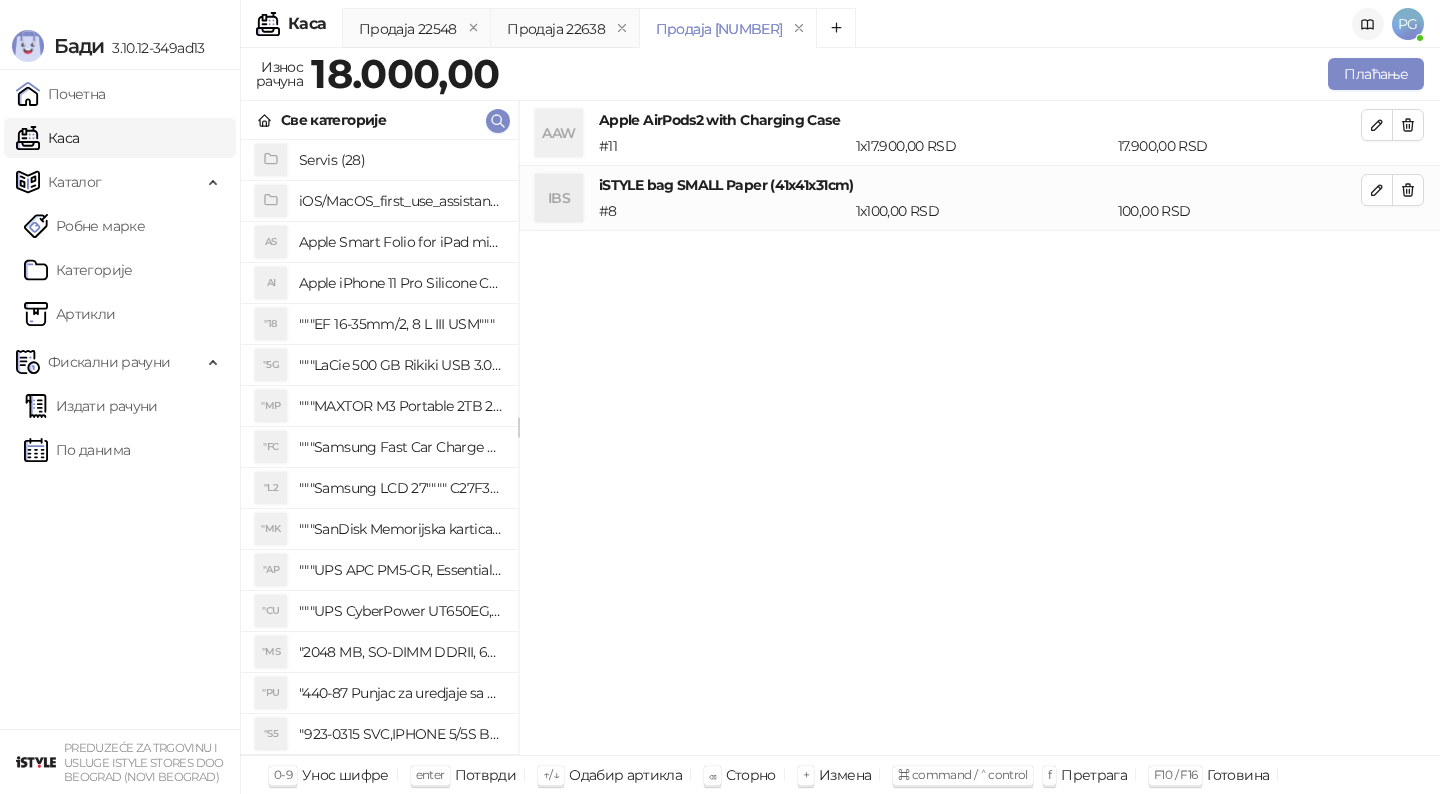 click at bounding box center [1368, 24] 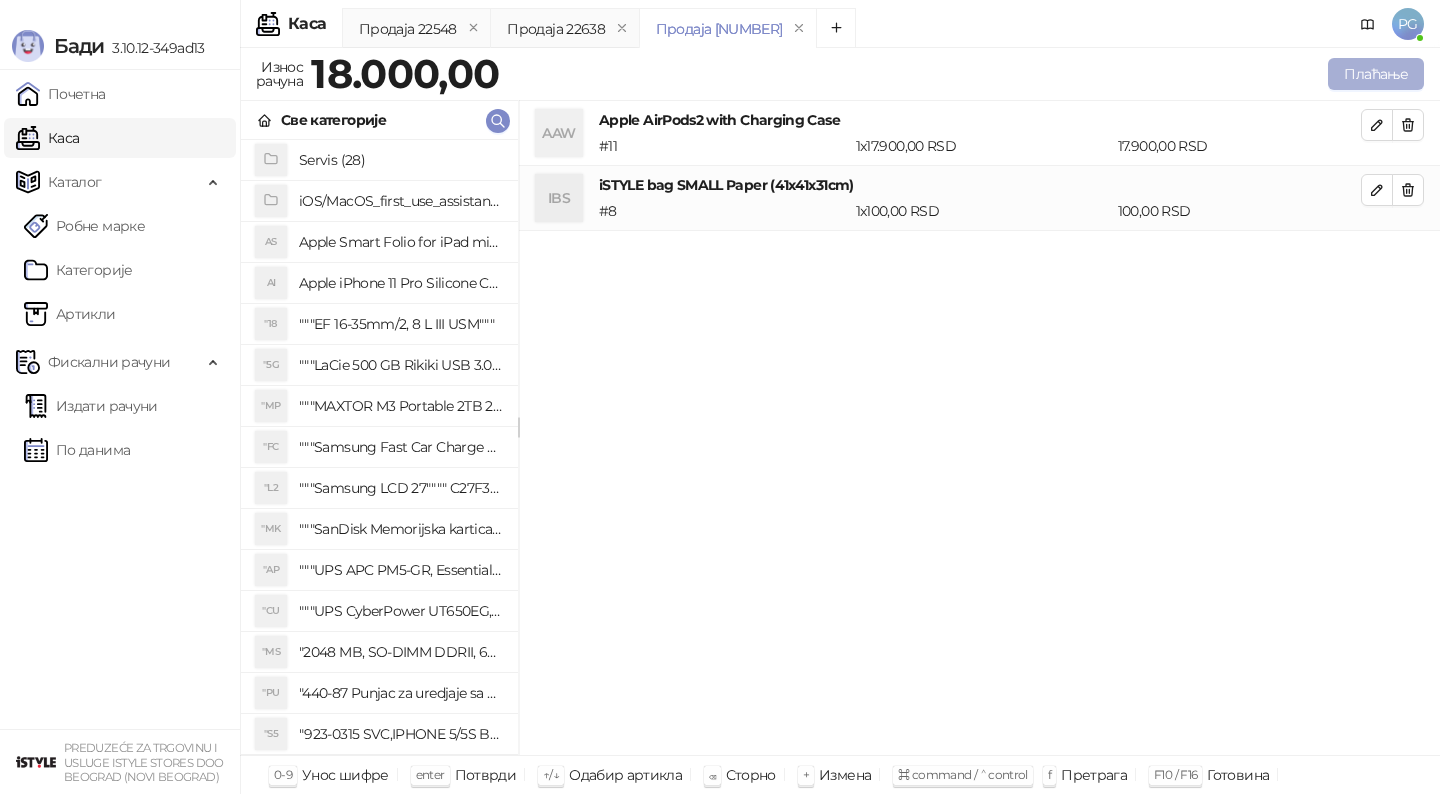 click on "Плаћање" at bounding box center [1376, 74] 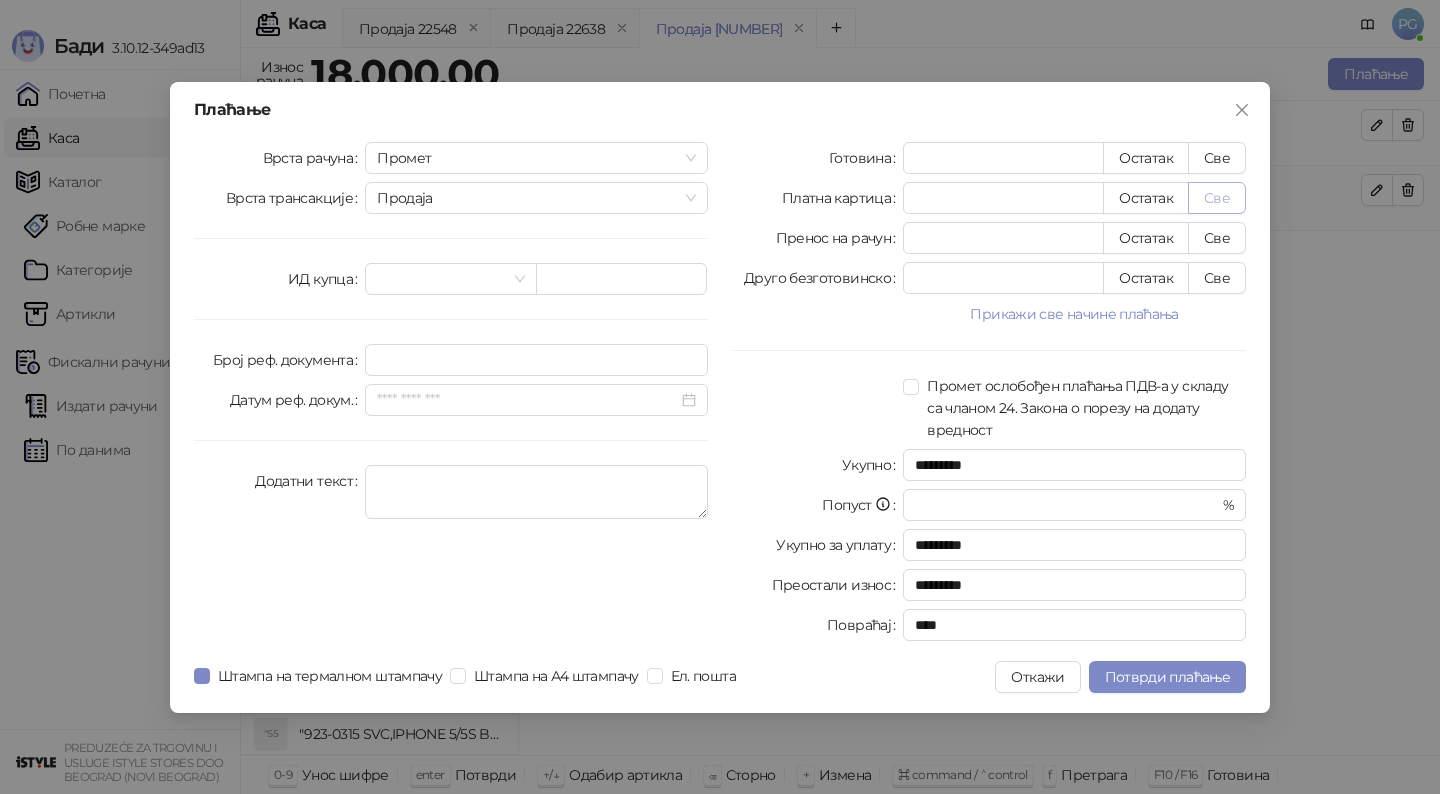 click on "Све" at bounding box center [1217, 198] 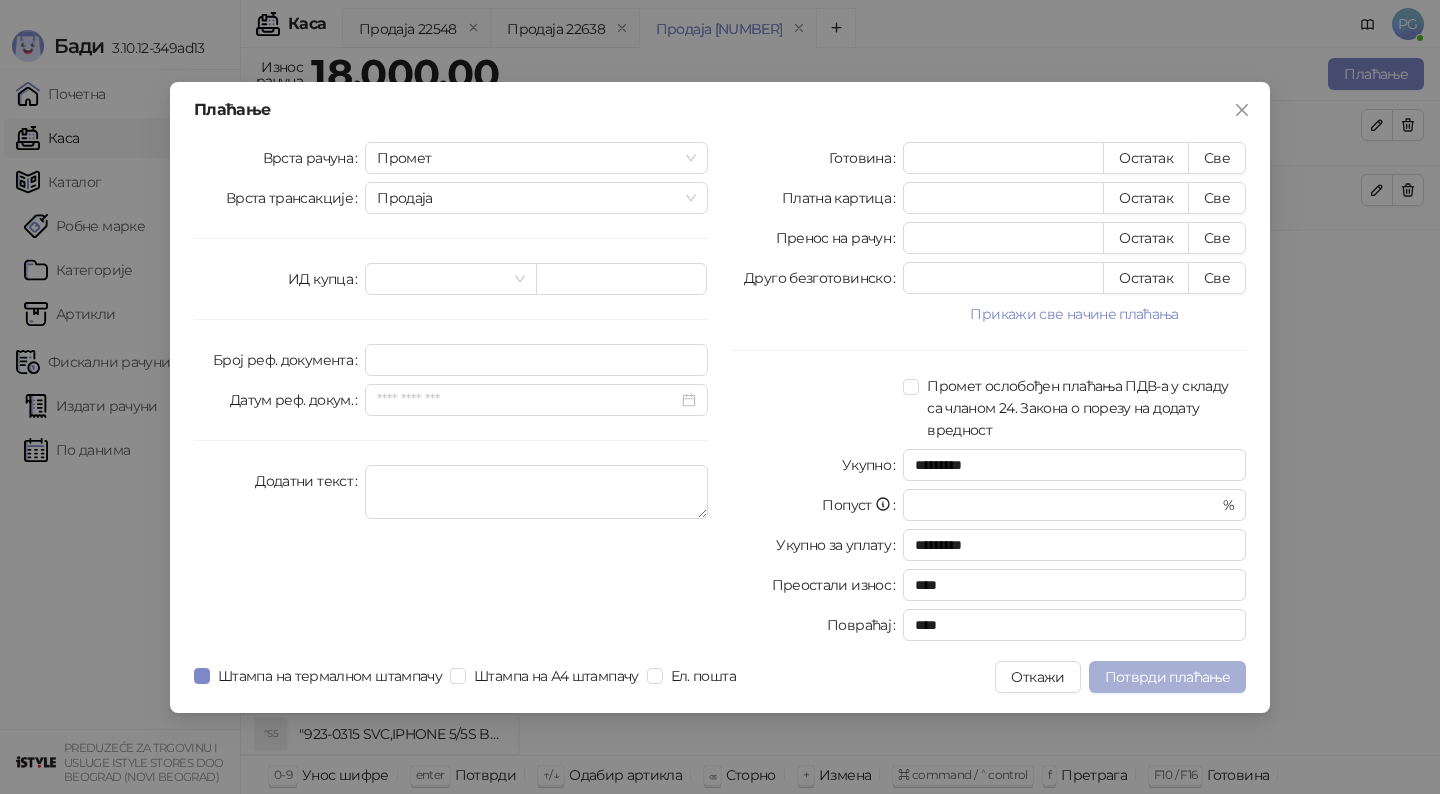 click on "Потврди плаћање" at bounding box center (1167, 677) 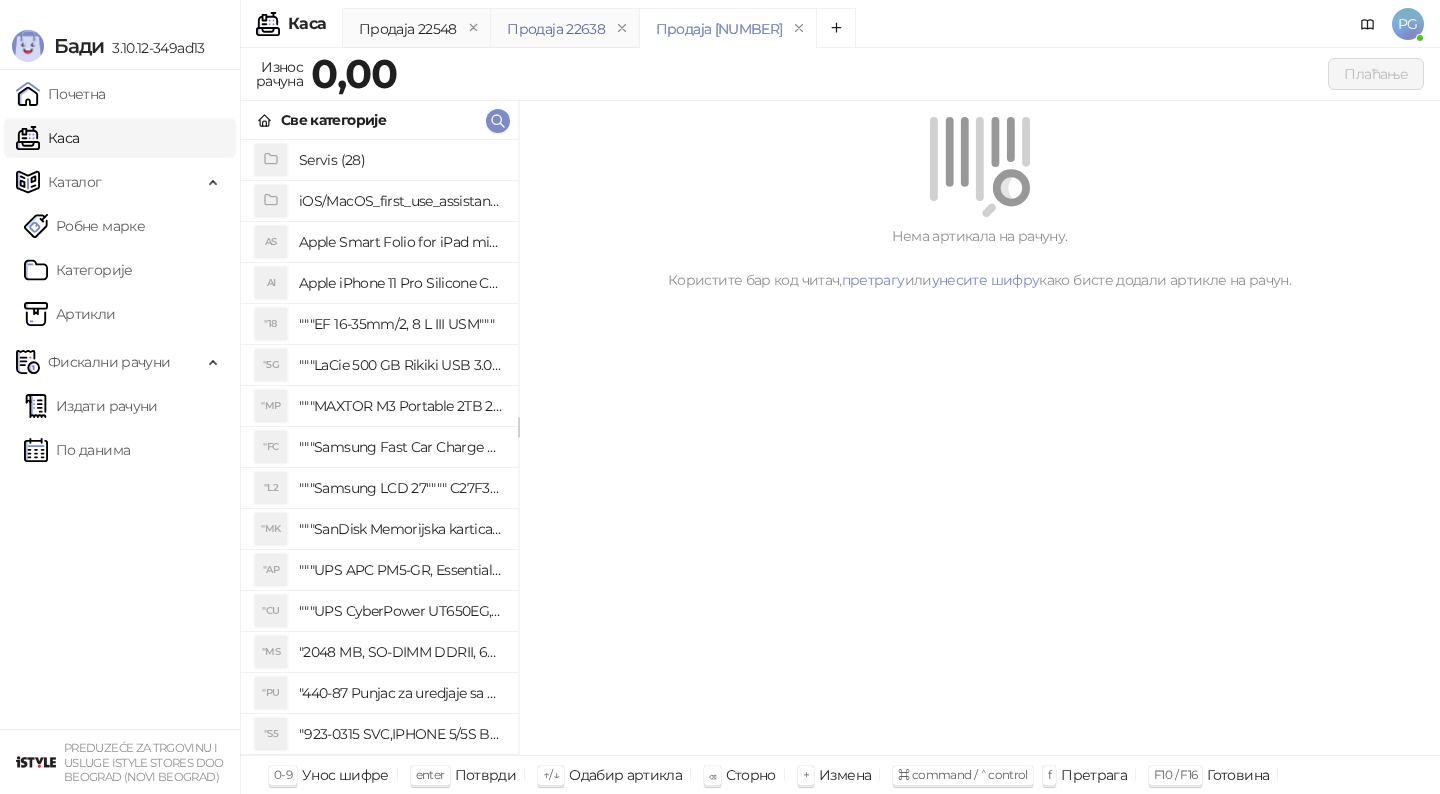 click on "Продаја 22638" at bounding box center [556, 29] 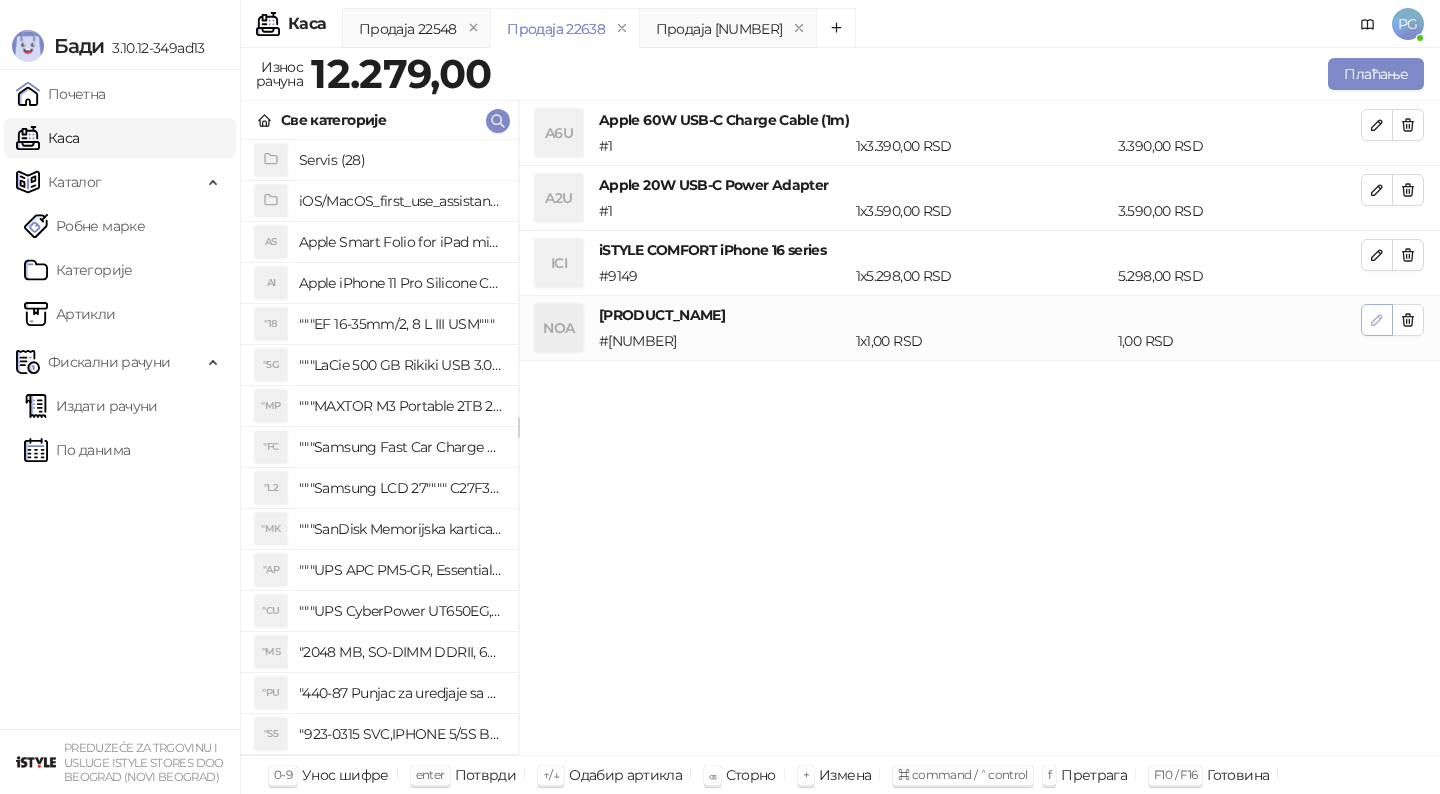 click 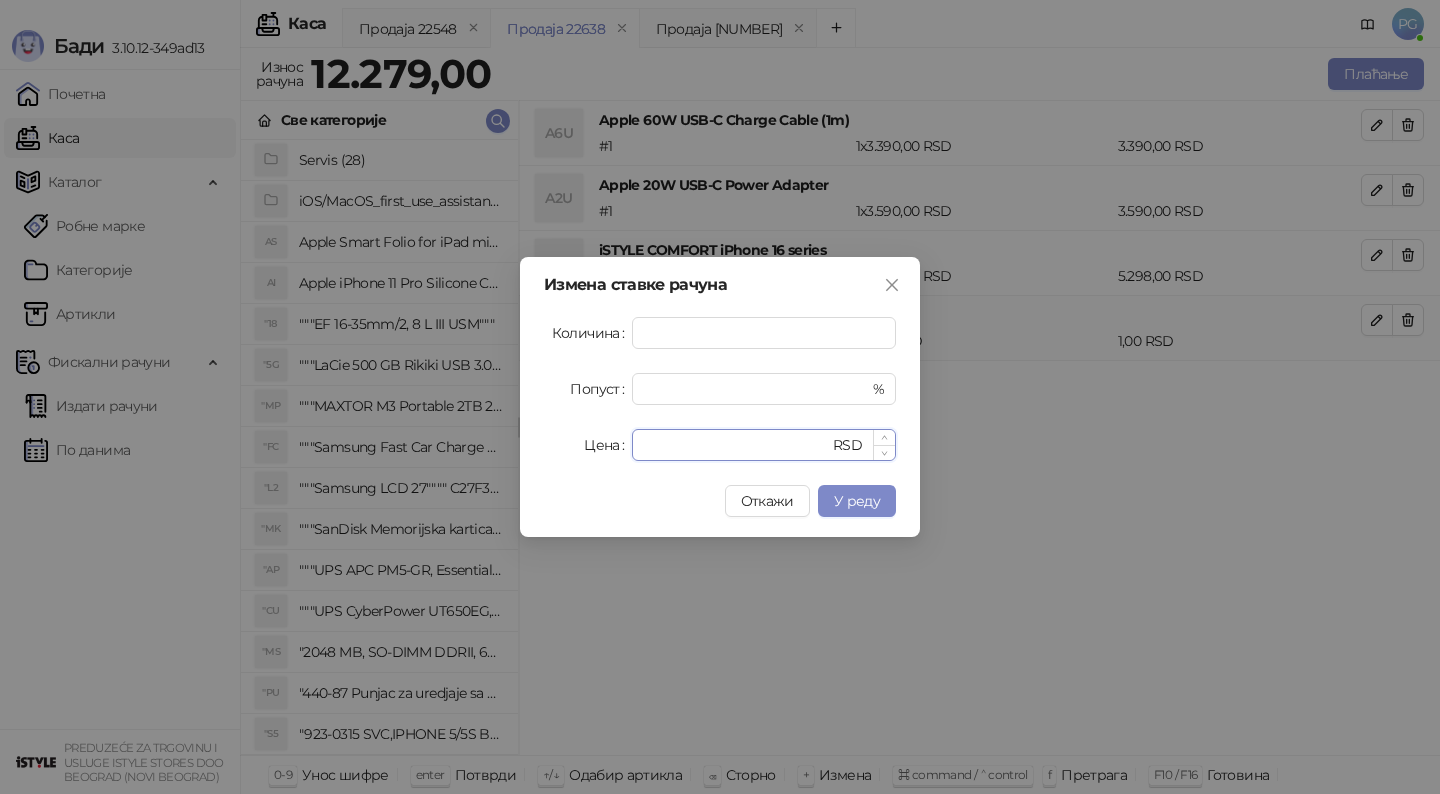 click on "*" at bounding box center [736, 445] 